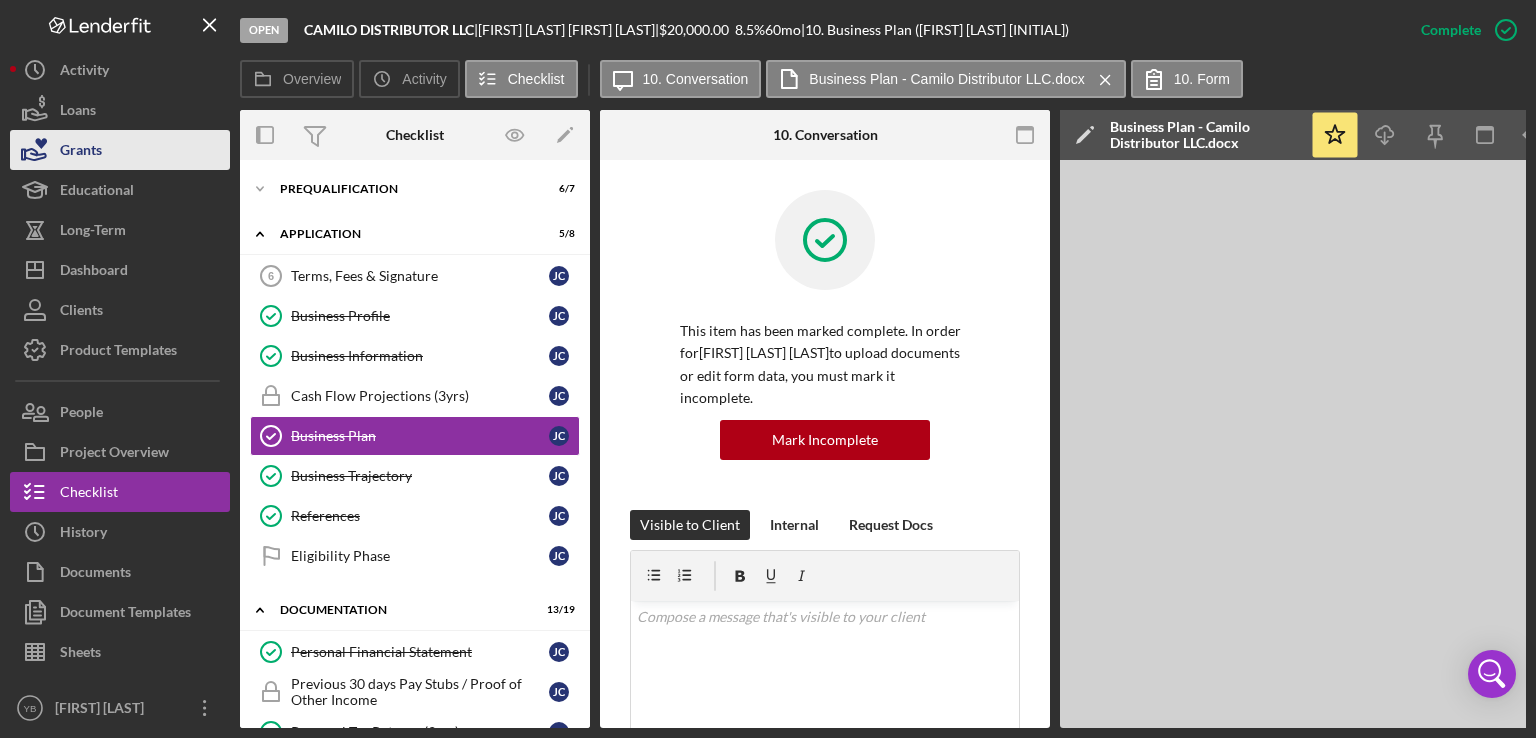 scroll, scrollTop: 0, scrollLeft: 0, axis: both 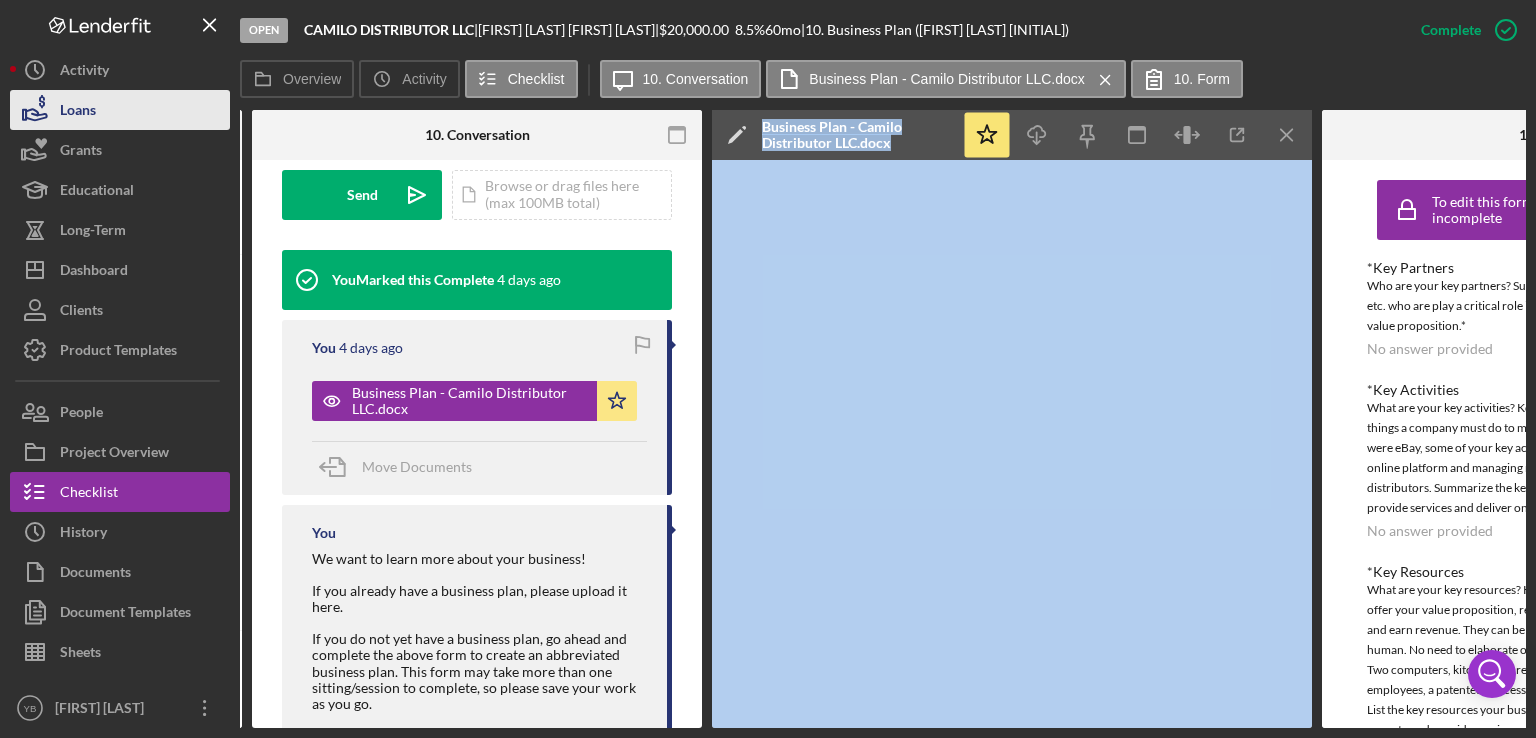 click on "Loans" at bounding box center (78, 112) 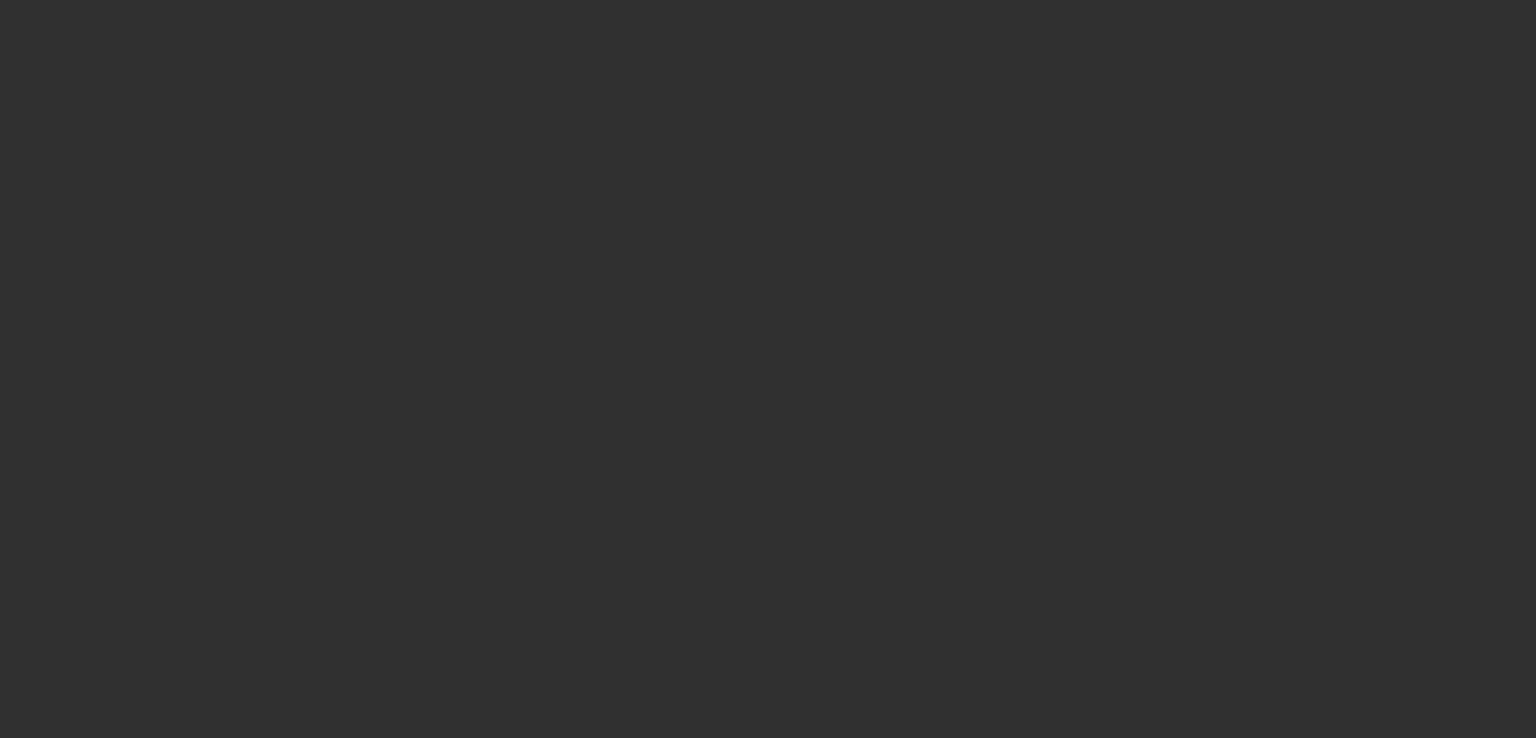 scroll, scrollTop: 0, scrollLeft: 0, axis: both 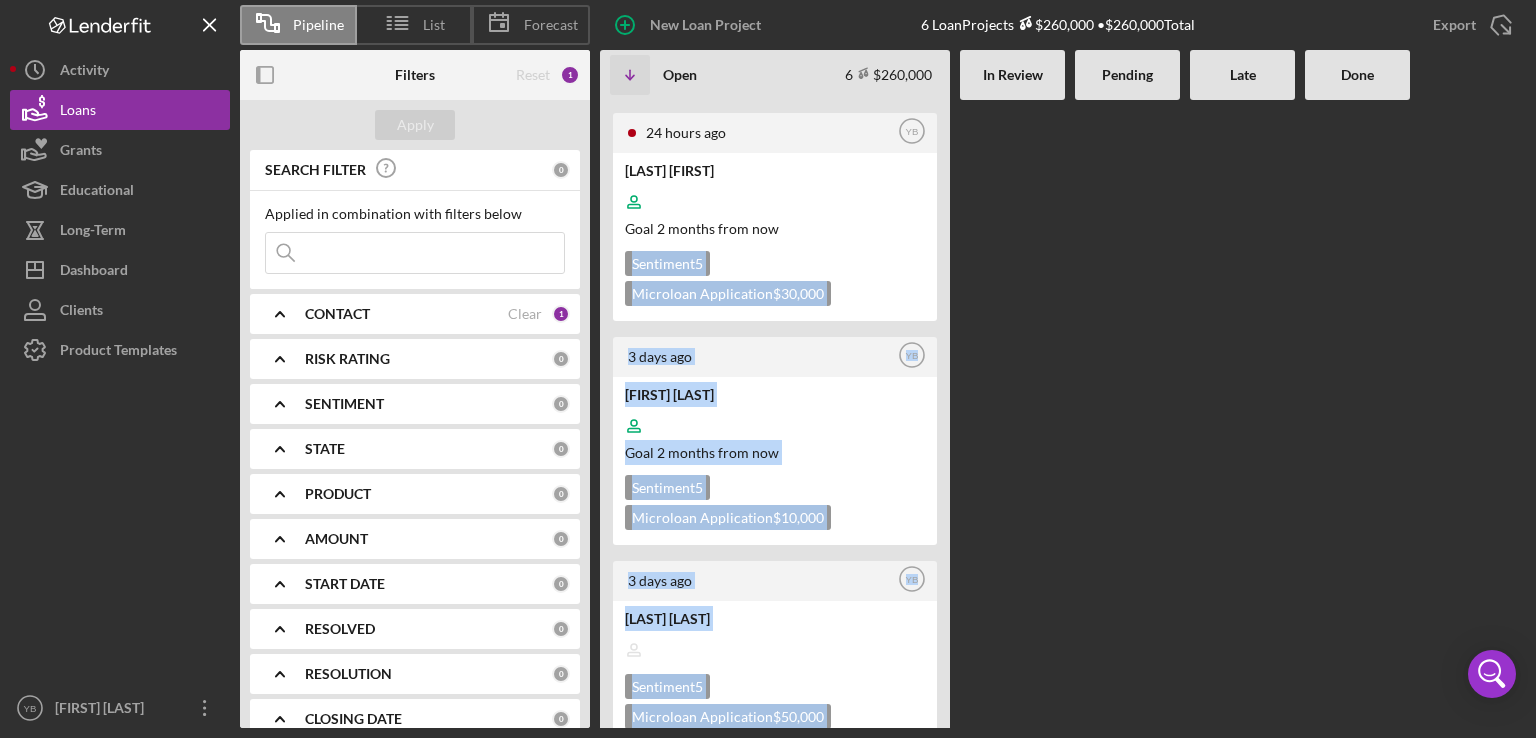 drag, startPoint x: 953, startPoint y: 221, endPoint x: 1008, endPoint y: 285, distance: 84.38602 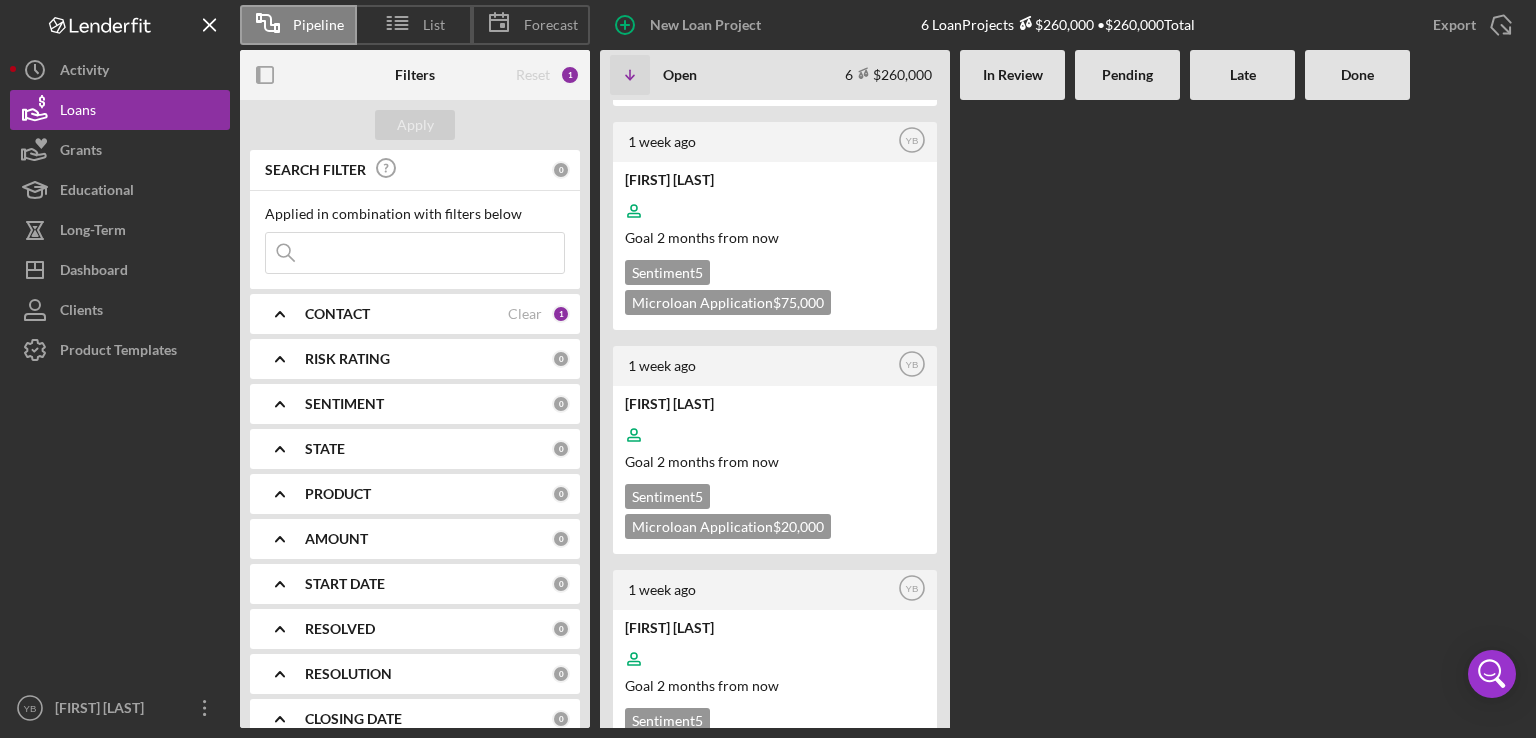 scroll, scrollTop: 693, scrollLeft: 0, axis: vertical 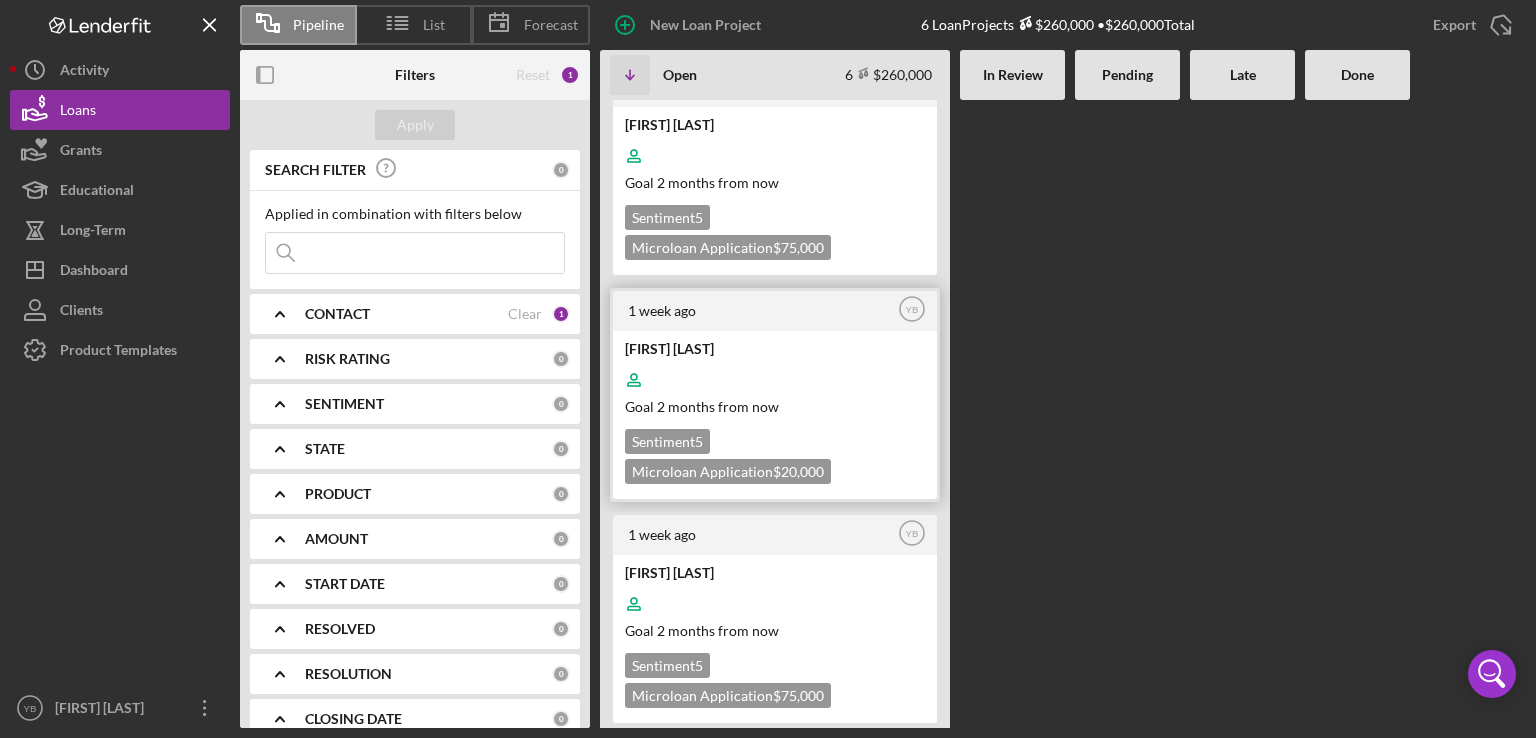 click on "Goal   2 months from now" at bounding box center (773, 406) 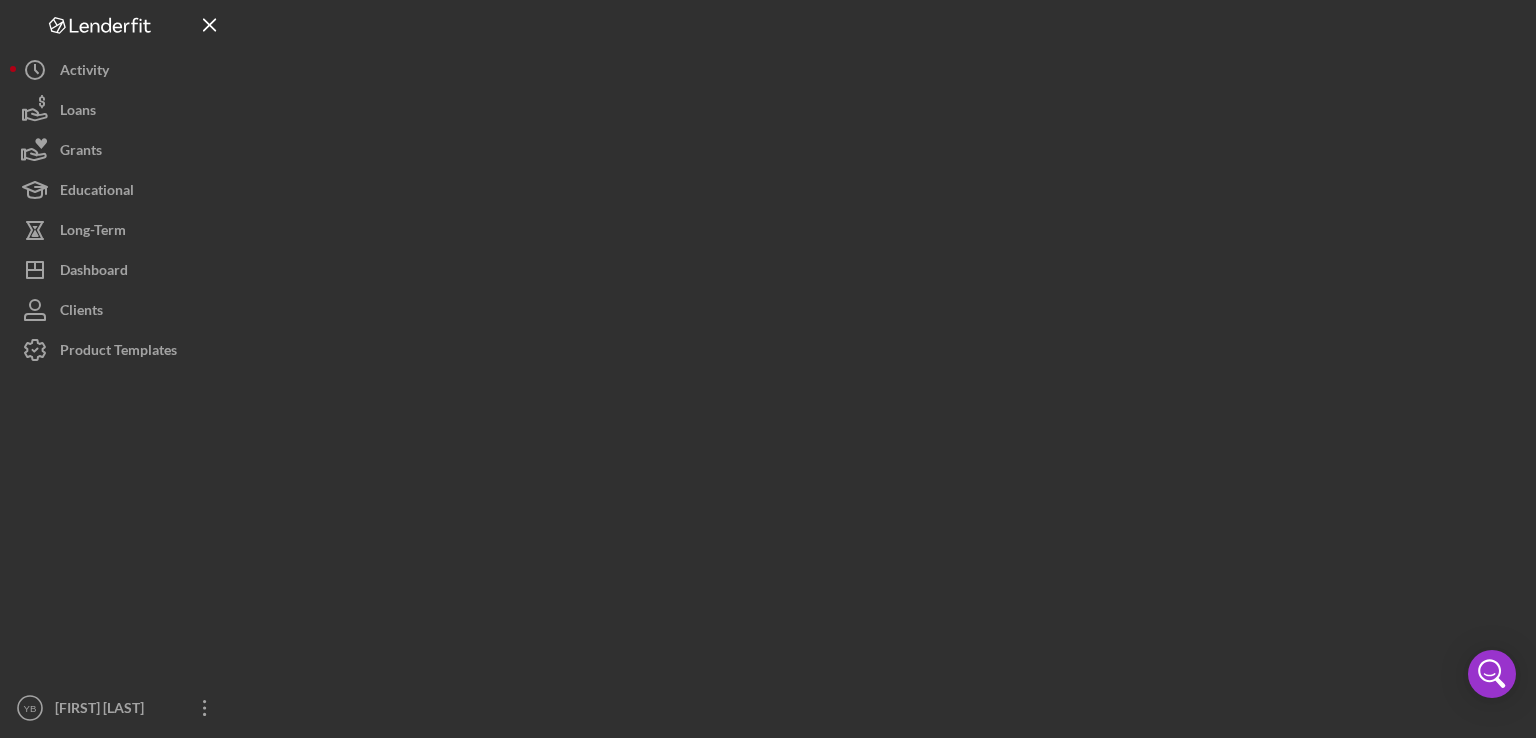 click at bounding box center (883, 364) 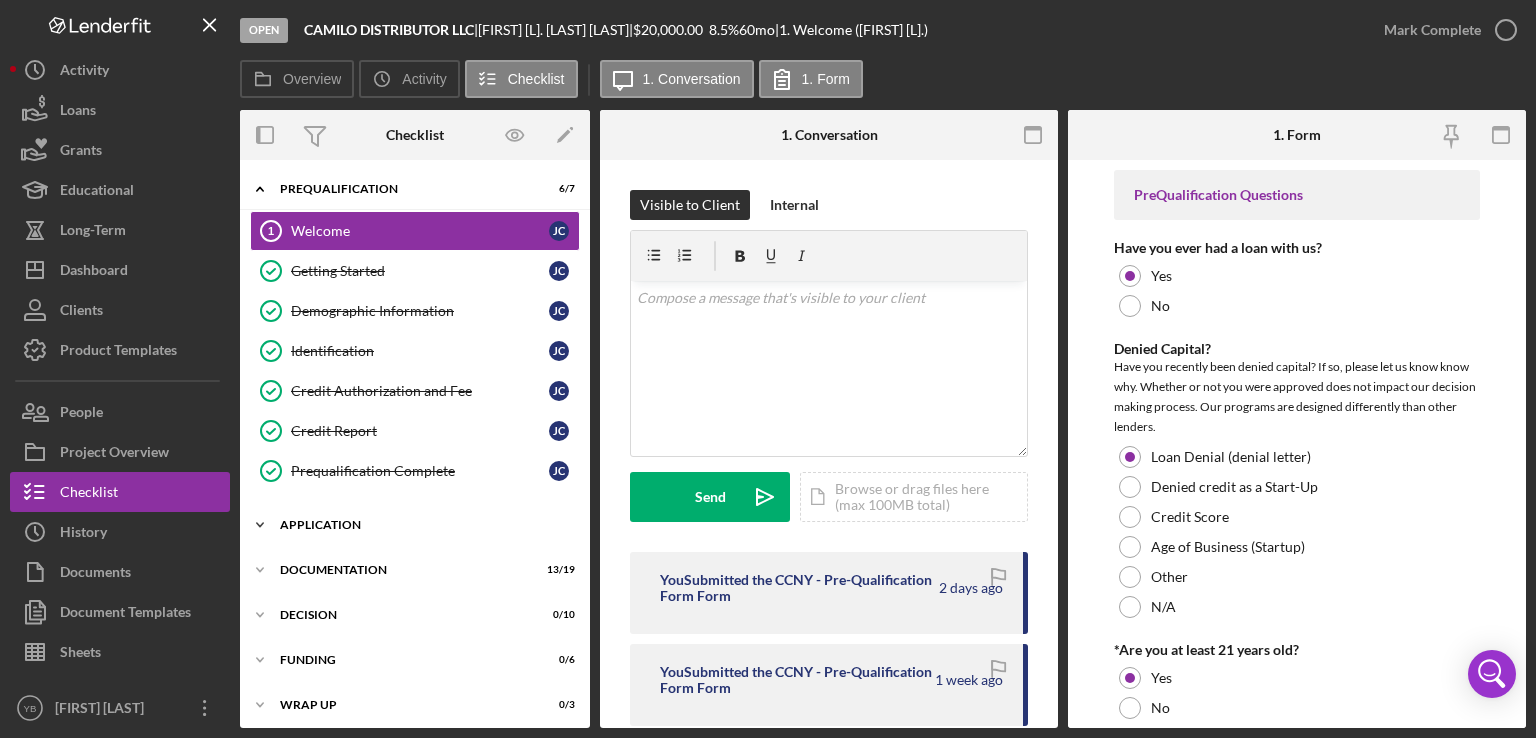 click on "Application" at bounding box center [422, 525] 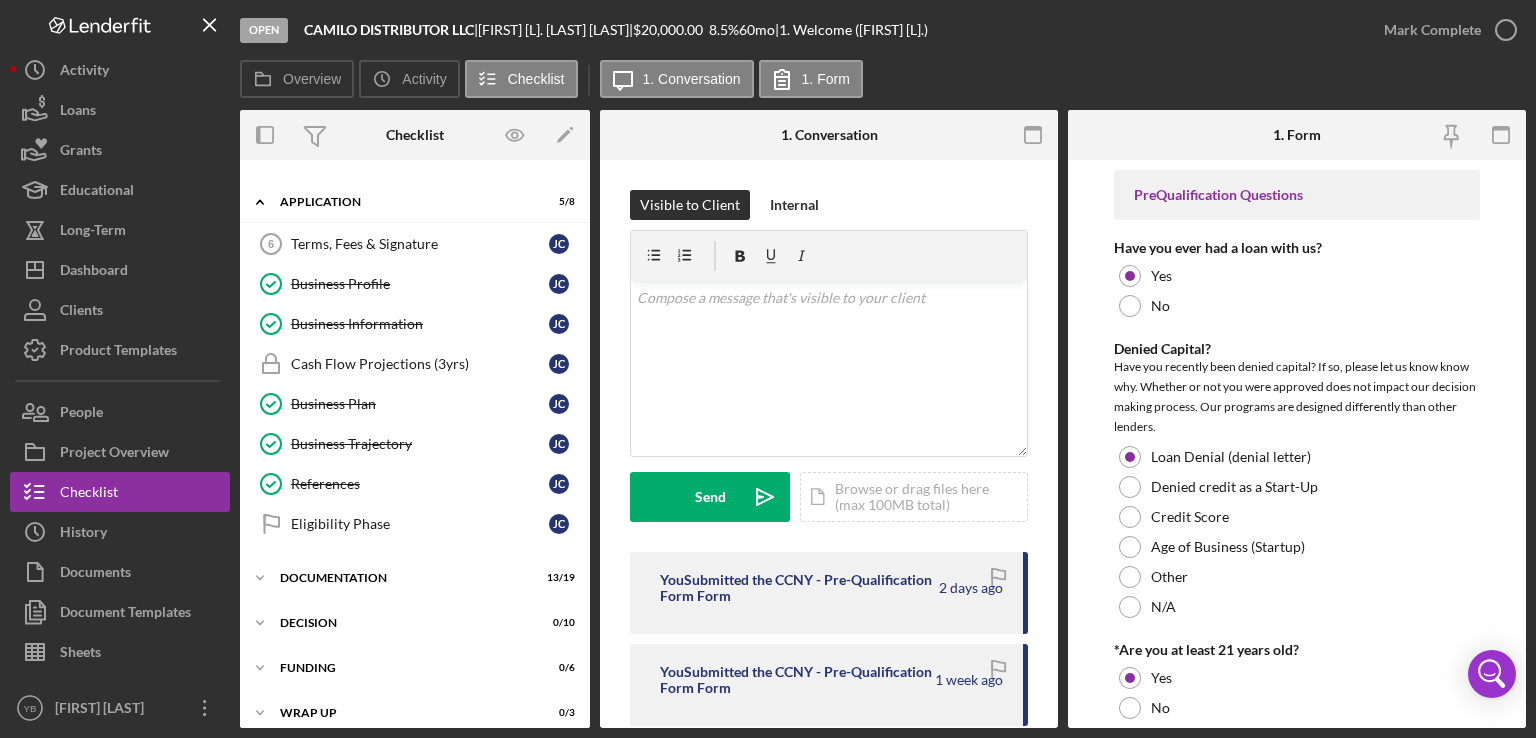 scroll, scrollTop: 372, scrollLeft: 0, axis: vertical 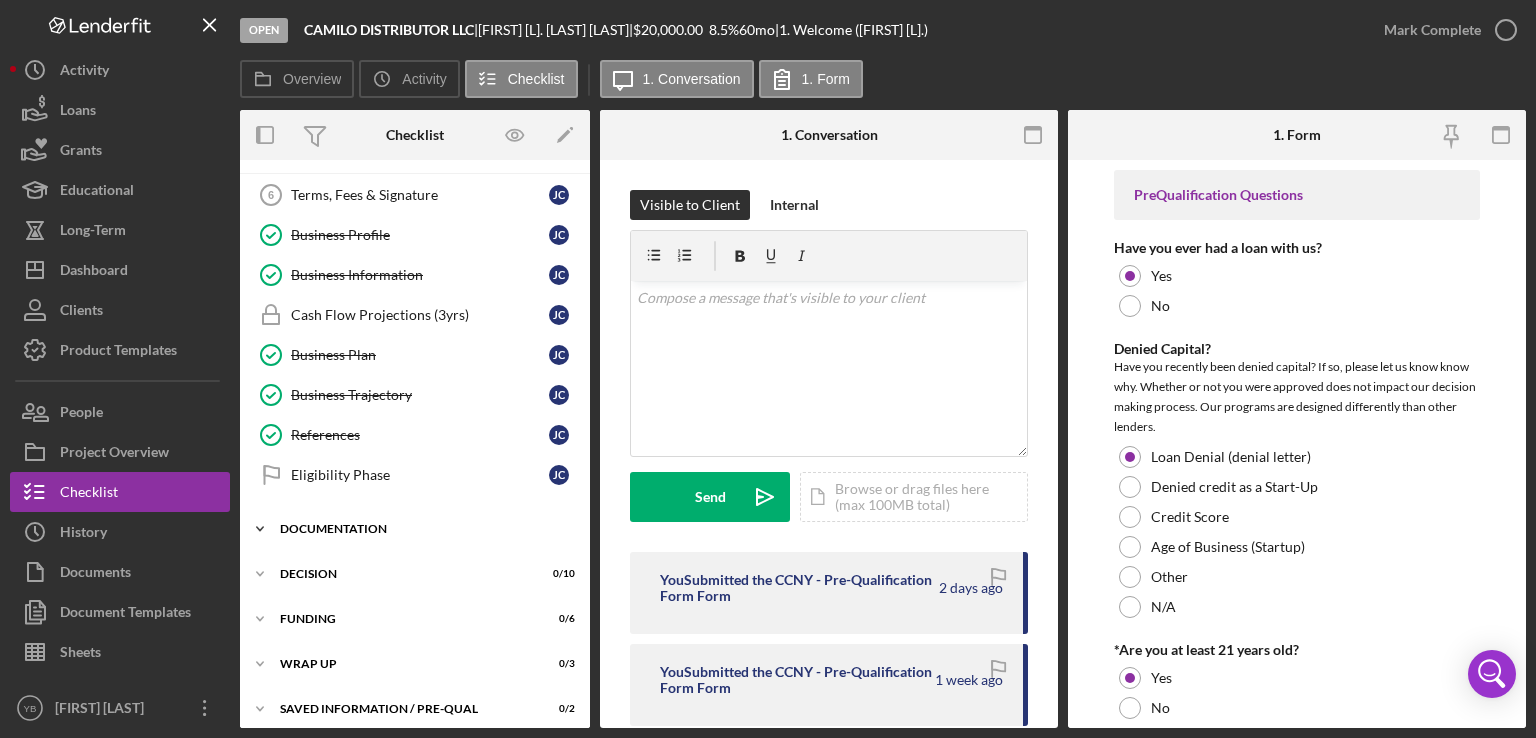 click on "Documentation" at bounding box center (422, 529) 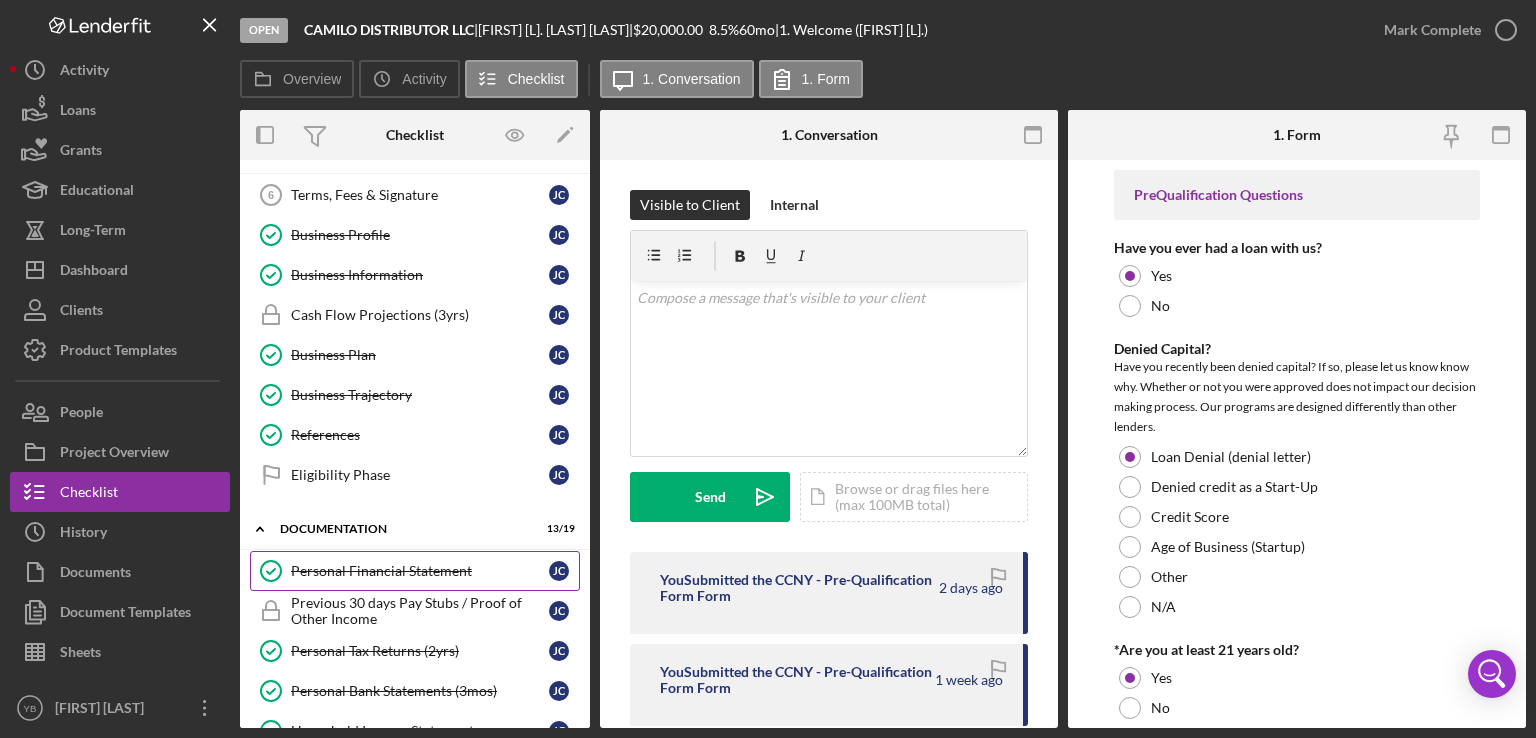 click on "Personal Financial Statement" at bounding box center (420, 571) 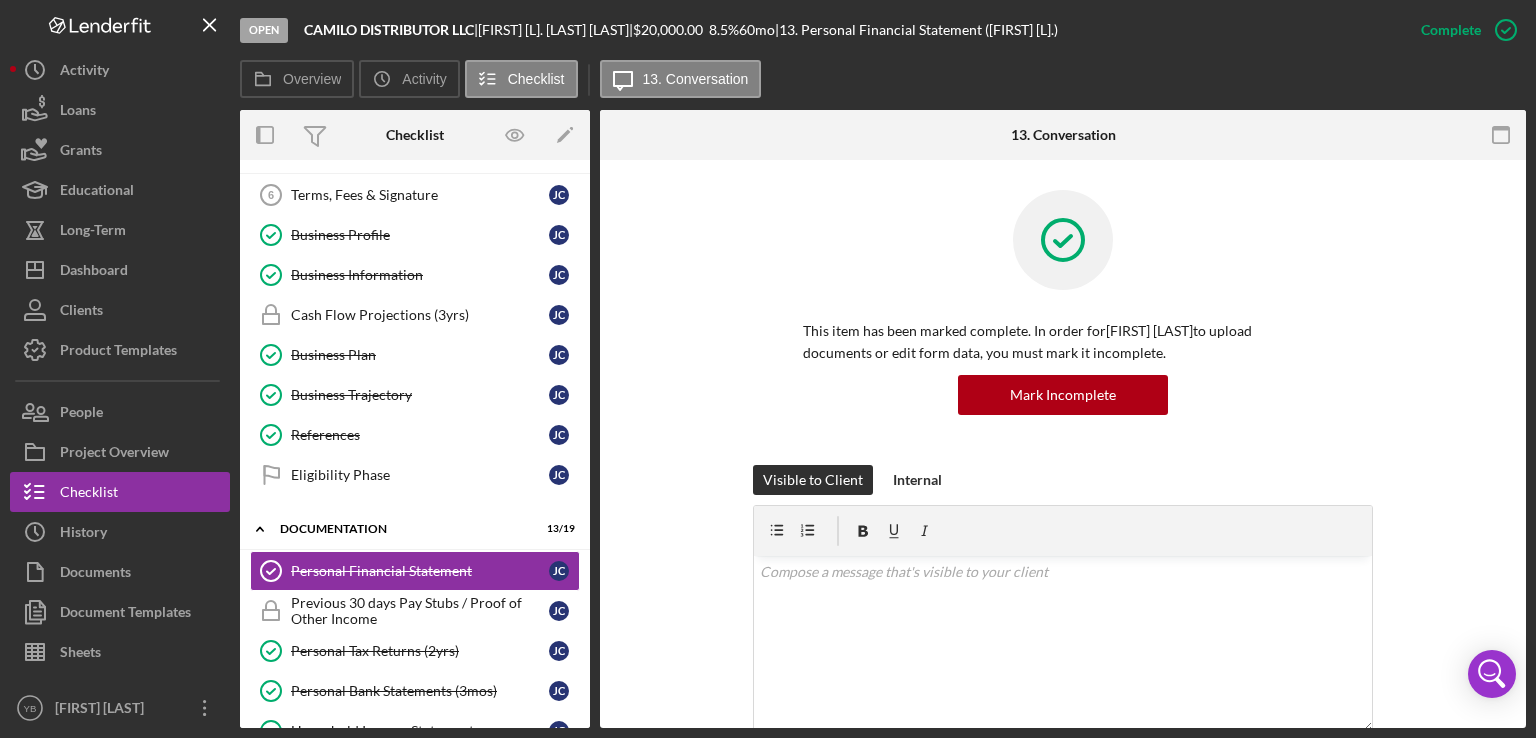 click on "This item has been marked complete. In order for  [FIRST] [LAST]  to upload documents or edit form data, you must mark it incomplete. Mark Incomplete Visible to Client Internal v Color teal Color pink Remove color Add row above Add row below Add column before Add column after Merge cells Split cells Remove column Remove row Remove table Send Icon/icon-invite-send Icon/Document Browse or drag files here (max 100MB total) Tap to choose files or take a photo Cancel Send Icon/icon-invite-send Icon/Message Comment [FIRST] [LAST]   3 days ago Viewed this item for the first time. You  Marked this Complete    3 days ago You   3 days ago Personal Financial Statement CAMILO DISTRIBUTOR LLC.xlsx Icon/Star Move Documents You   Please upload or use the provided personal financial statement to detail your individual or couple assets and liabilities. Even though this is a business loan application, we still need a personal financial statement for a higher level view of your financials." at bounding box center (1063, 788) 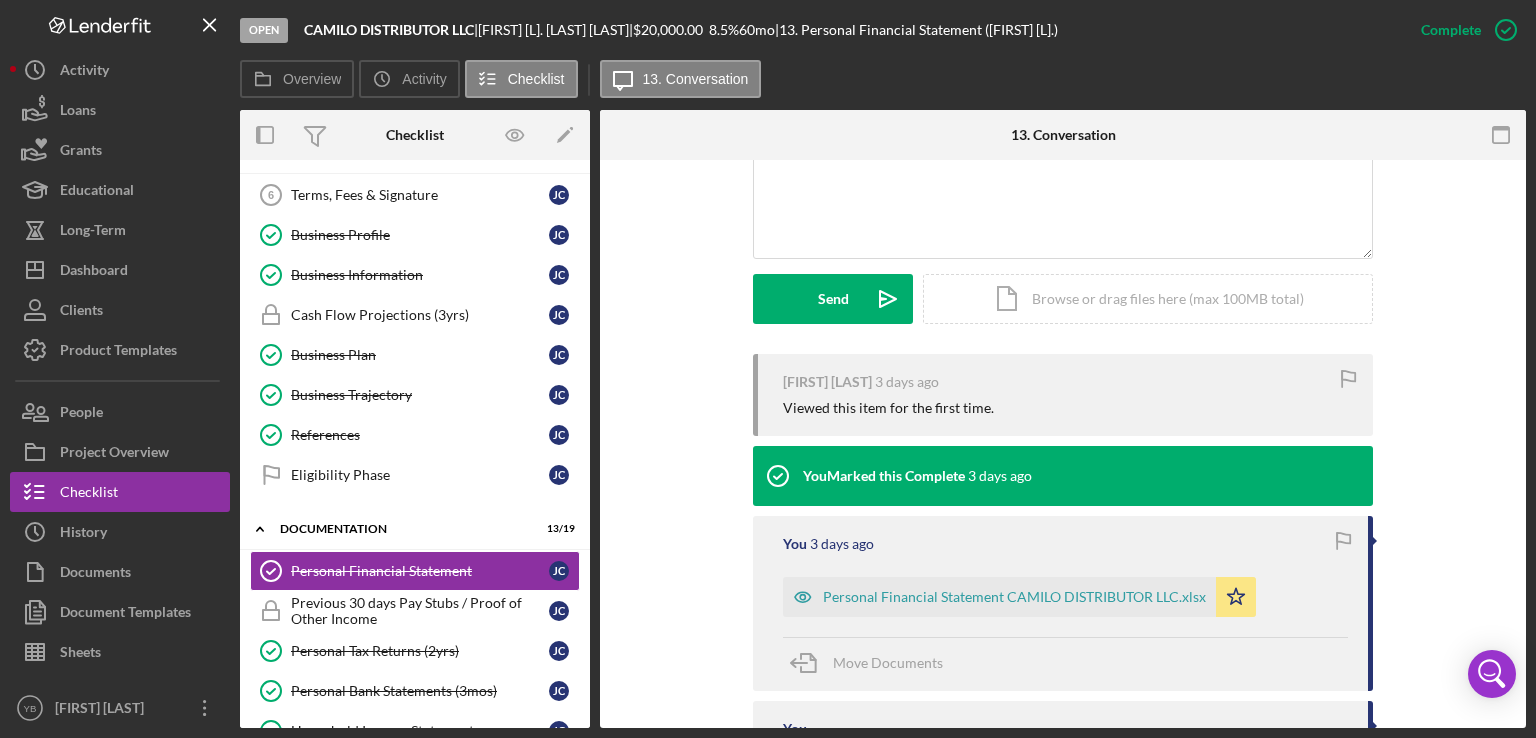 scroll, scrollTop: 480, scrollLeft: 0, axis: vertical 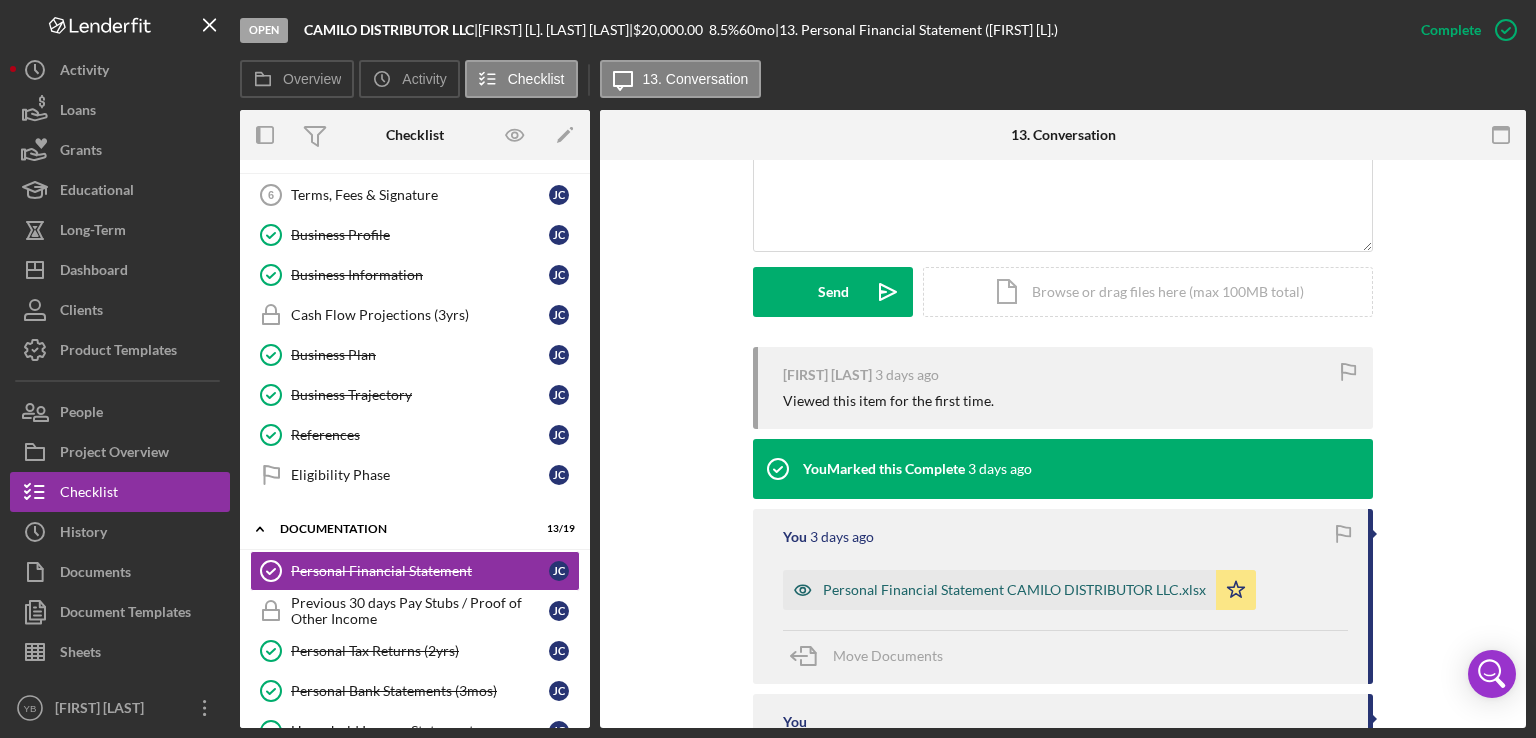 click on "Personal Financial Statement CAMILO DISTRIBUTOR LLC.xlsx" at bounding box center (1014, 590) 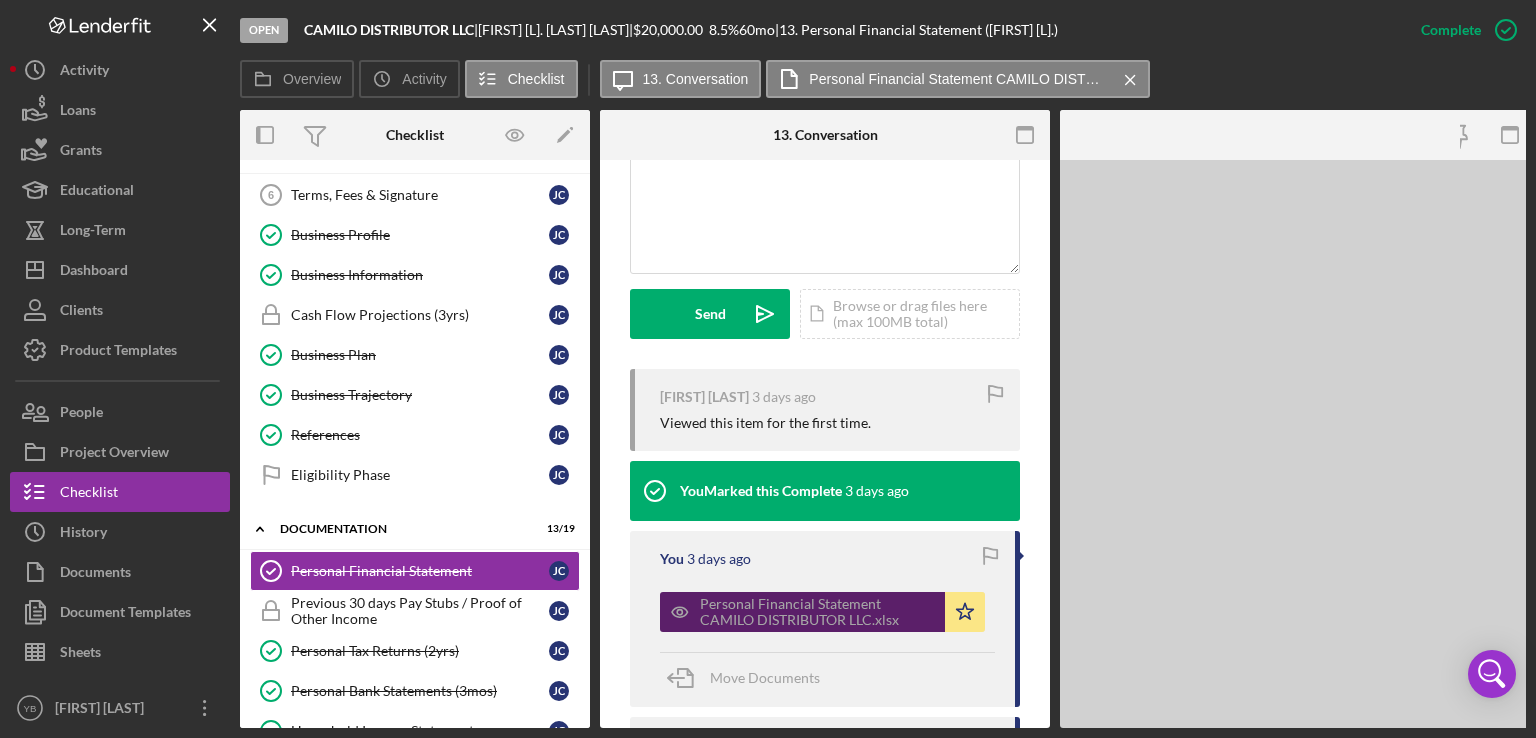scroll, scrollTop: 502, scrollLeft: 0, axis: vertical 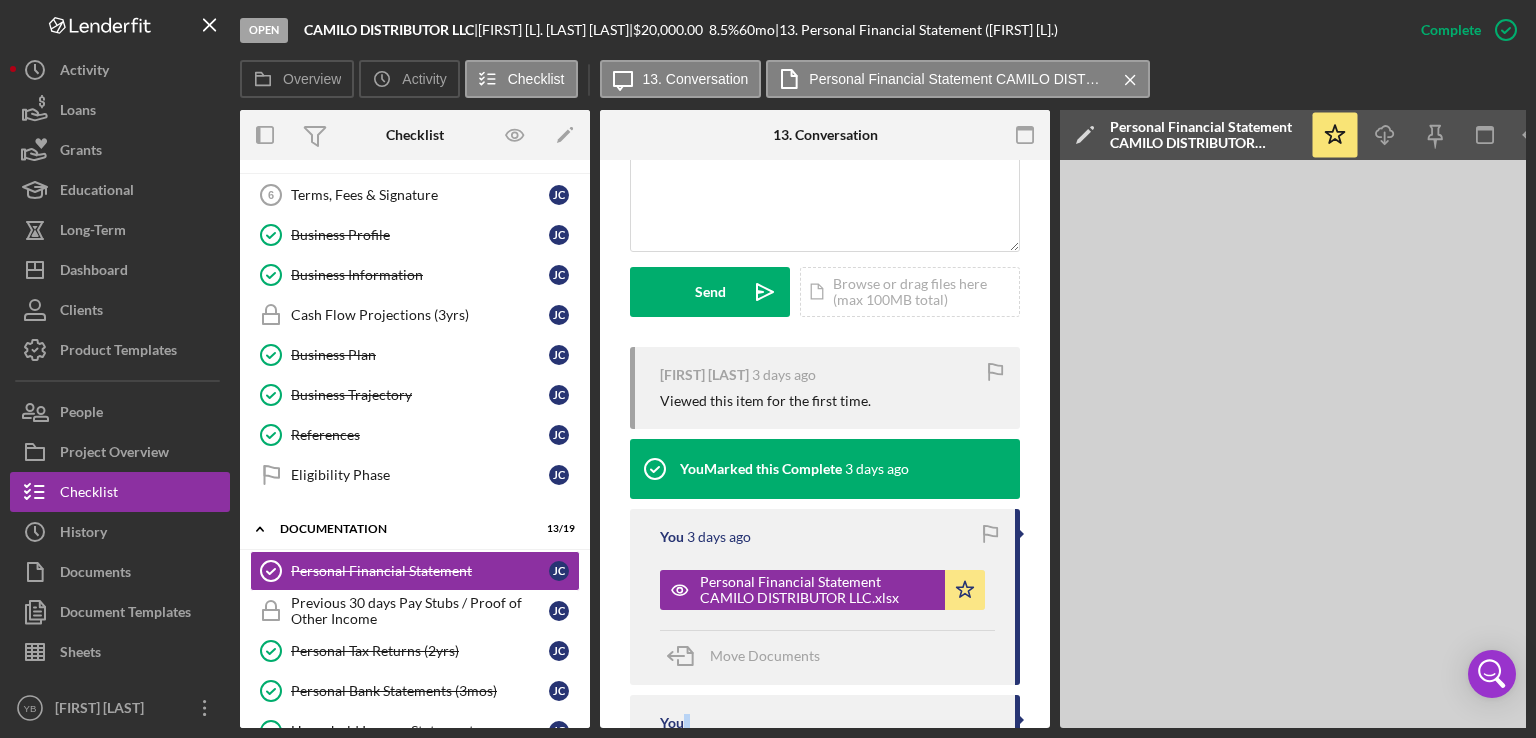 drag, startPoint x: 724, startPoint y: 728, endPoint x: 860, endPoint y: 742, distance: 136.71869 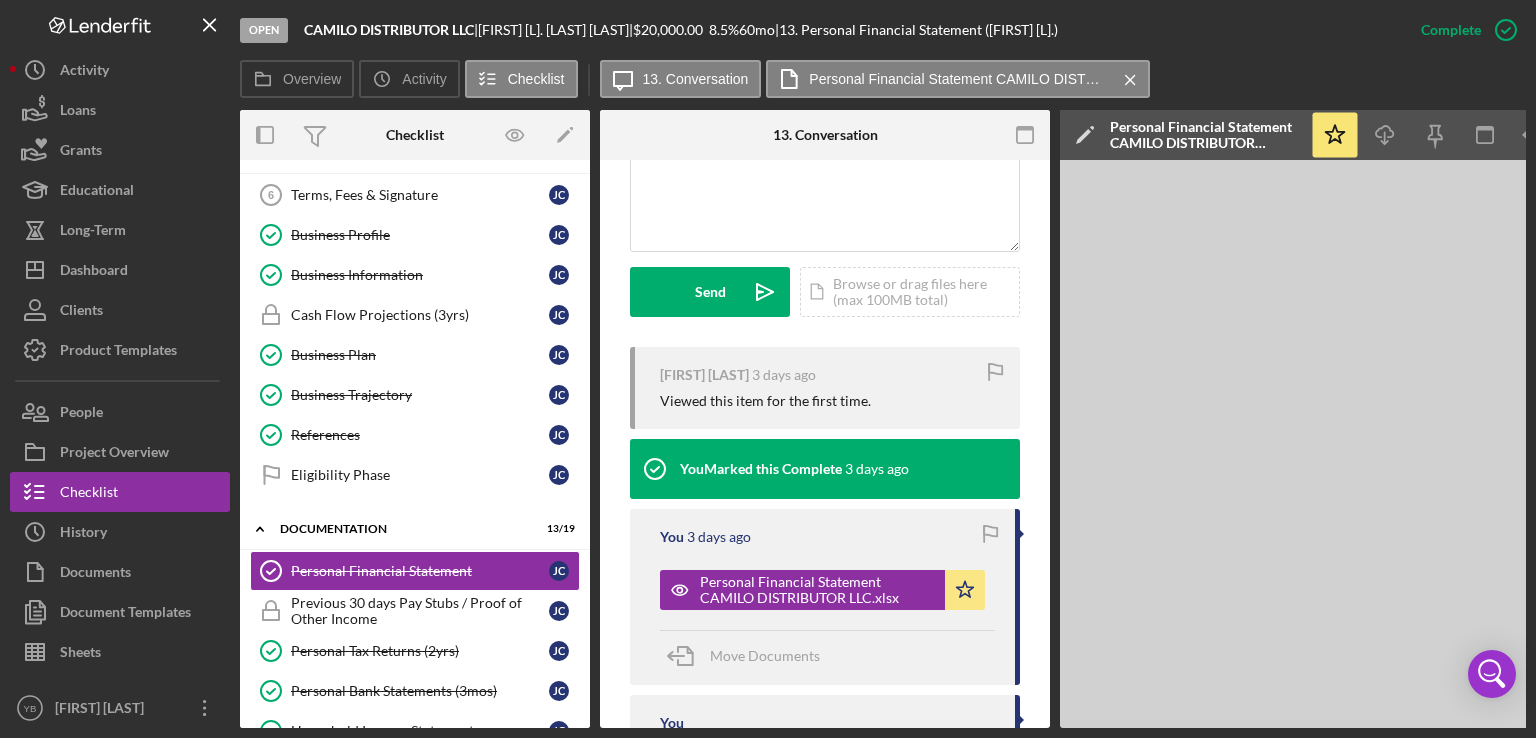 click on "Open CAMILO DISTRIBUTOR LLC   |   [FIRST] [LAST]   |   $20,000.00    8.5 %   60  mo   |   13. Personal Financial Statement  ([FIRST] [L].) Complete Mark Incomplete Overview Icon/History Activity Checklist Icon/Message 13. Conversation Personal Financial Statement CAMILO DISTRIBUTOR LLC.xlsx Icon/Menu Close Overview Overview Edit Icon/Edit Status Ongoing Risk Rating Sentiment Rating 5 Product Microloan Application Created Date 7/1/2025 Started Date 7/1/2025 Closing Goal 8/30/2025 Amount $20,000.00 Rate 8.500% Term 60 months Contact Icon/User Photo YB [FIRST]   [LAST] Account Executive Stage Open Weekly Status Update Yes Inactivity Alerts Yes Key Ratios Edit Icon/Edit DSCR Collateral Coverage DTI LTV Global DSCR Global Collateral Coverage Global DTI NOI Recommendation Edit Icon/Edit Payment Type Rate Term Amount Down Payment Closing Fee Include closing fee in amount financed? No Origination Fee Include origination fee in amount financed? No Amount Financed Closing Date First Payment Date Edit" at bounding box center (768, 369) 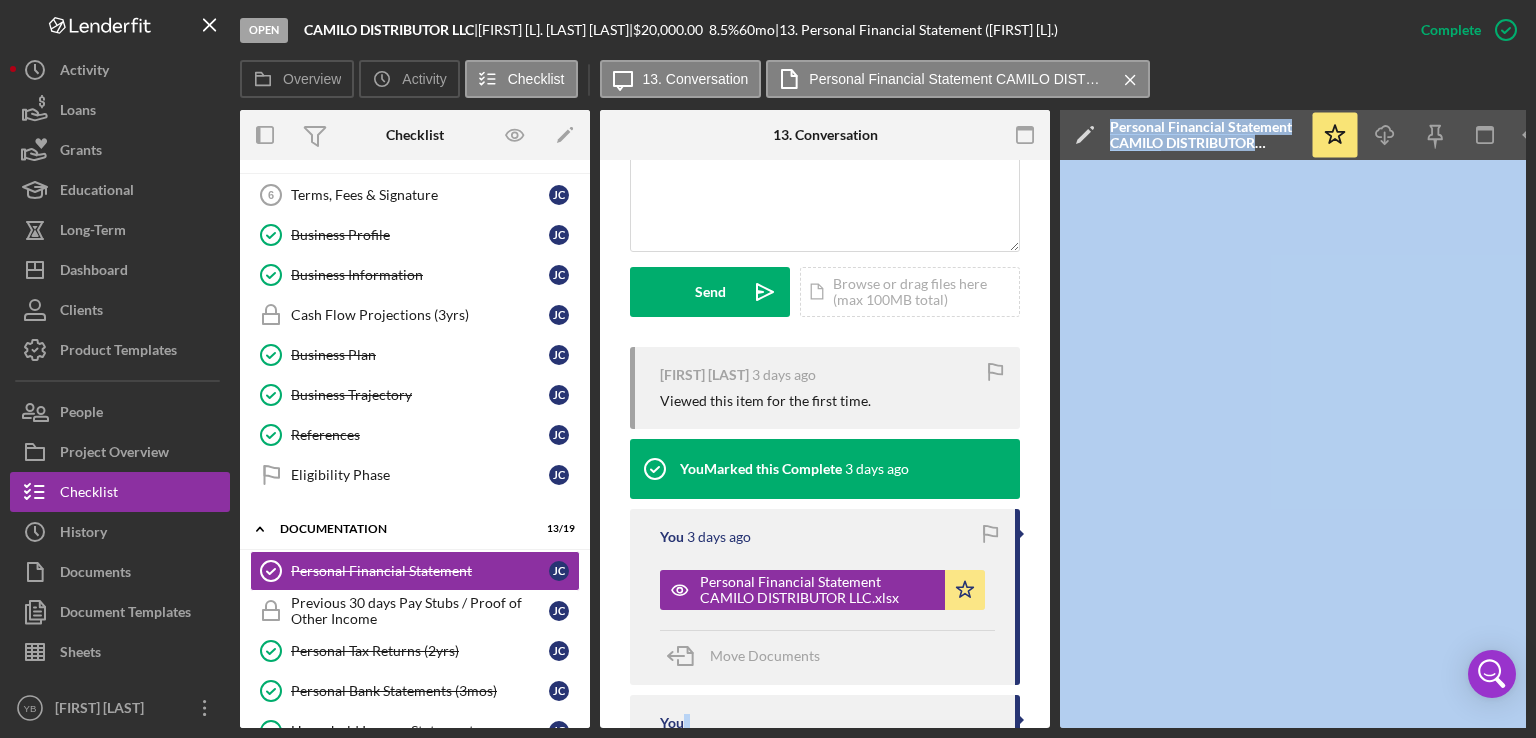 drag, startPoint x: 896, startPoint y: 727, endPoint x: 1109, endPoint y: 721, distance: 213.08449 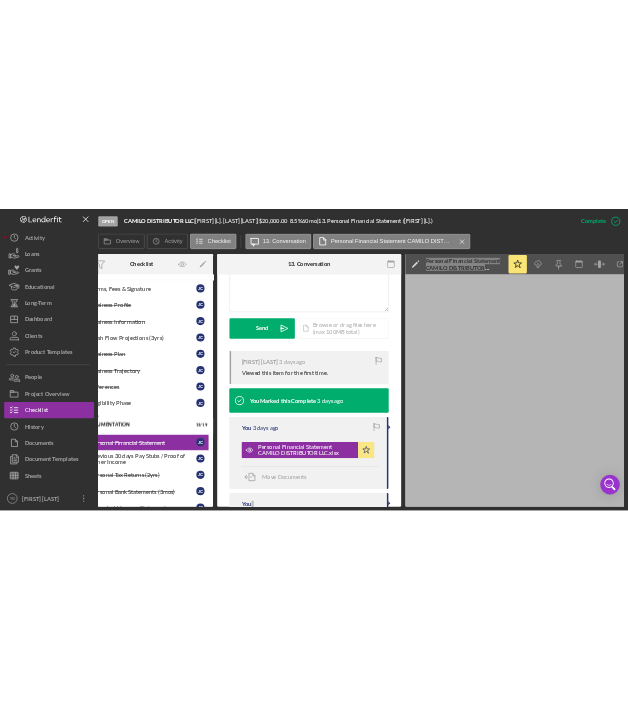 scroll, scrollTop: 0, scrollLeft: 133, axis: horizontal 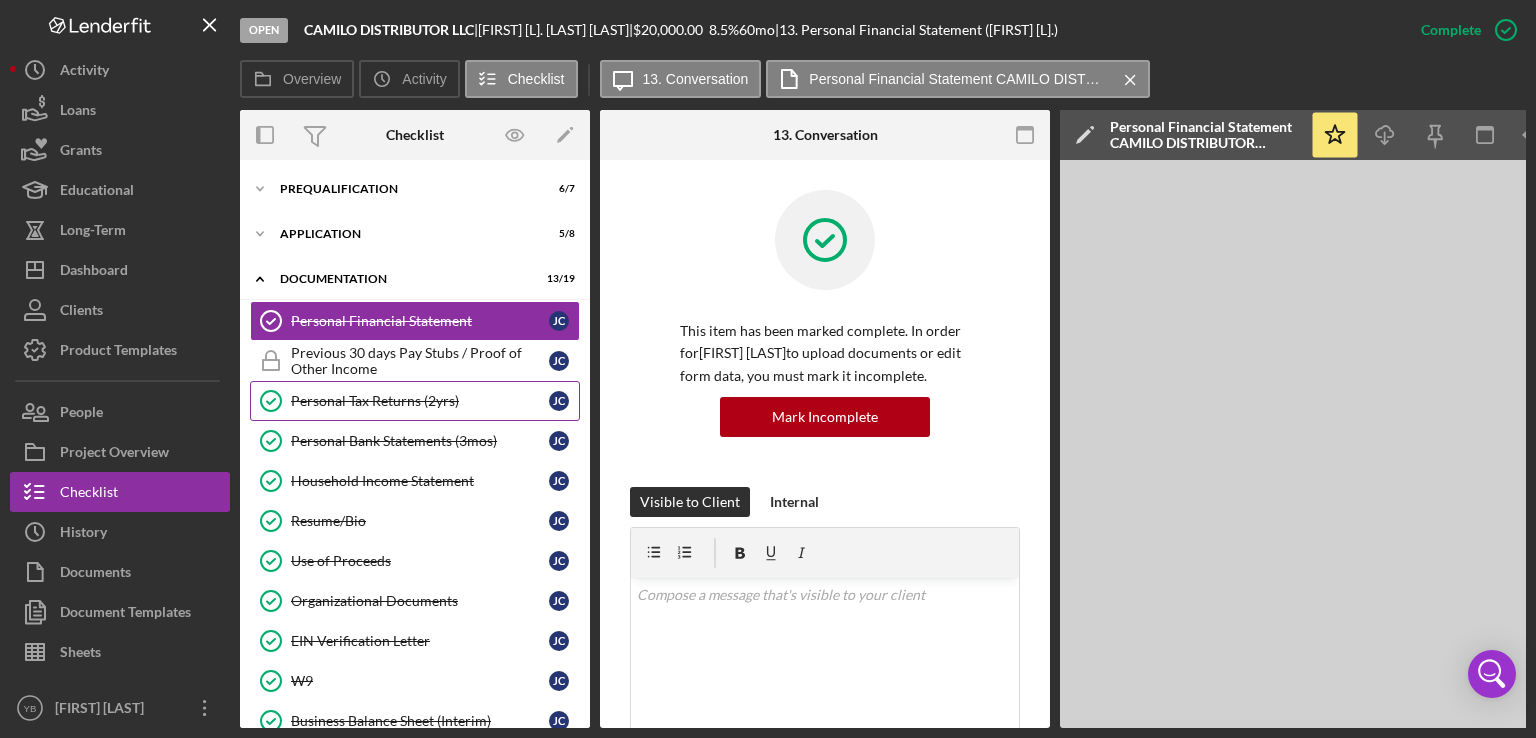 click on "Personal Tax Returns (2yrs) Personal Tax Returns (2yrs) [J] [C]" at bounding box center (415, 401) 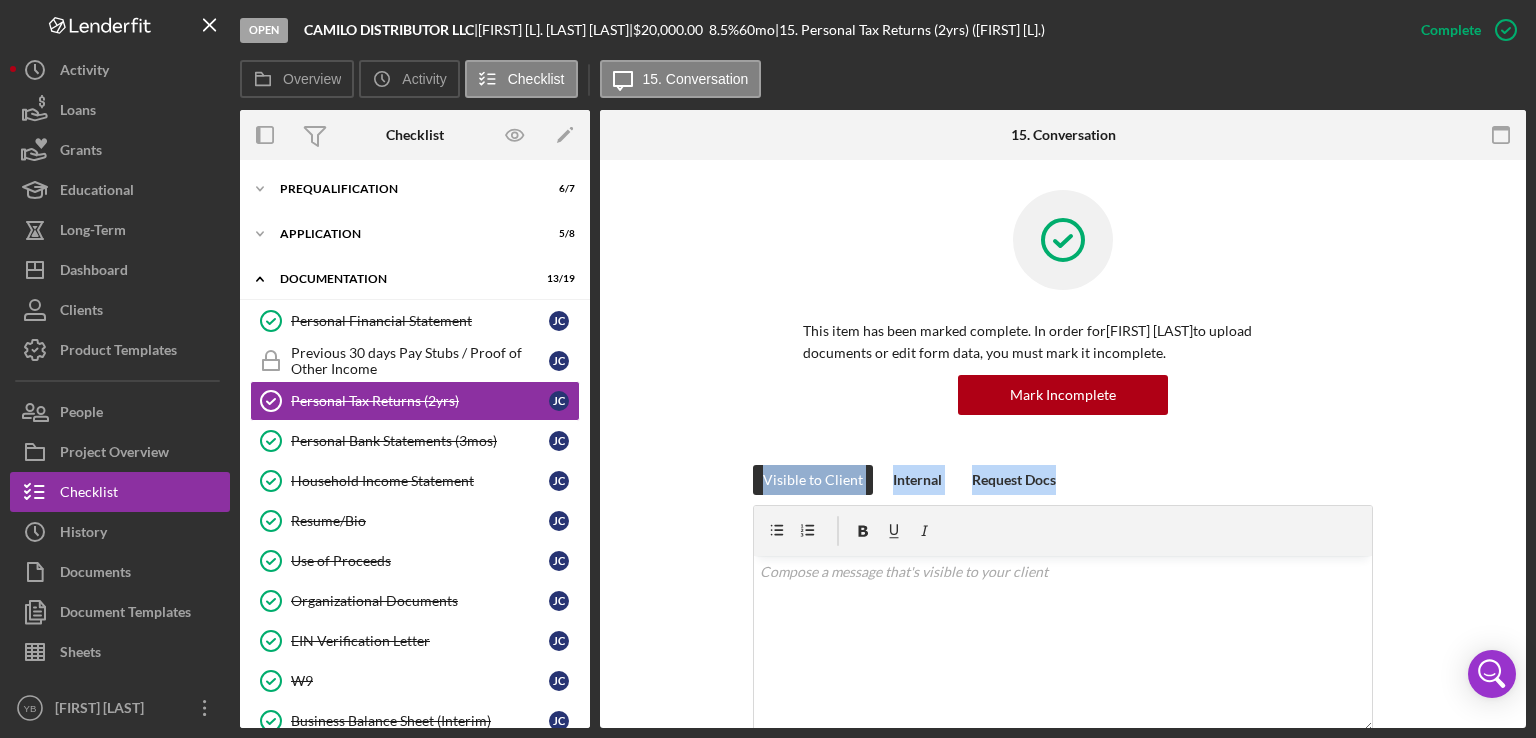 drag, startPoint x: 1526, startPoint y: 385, endPoint x: 1532, endPoint y: 521, distance: 136.1323 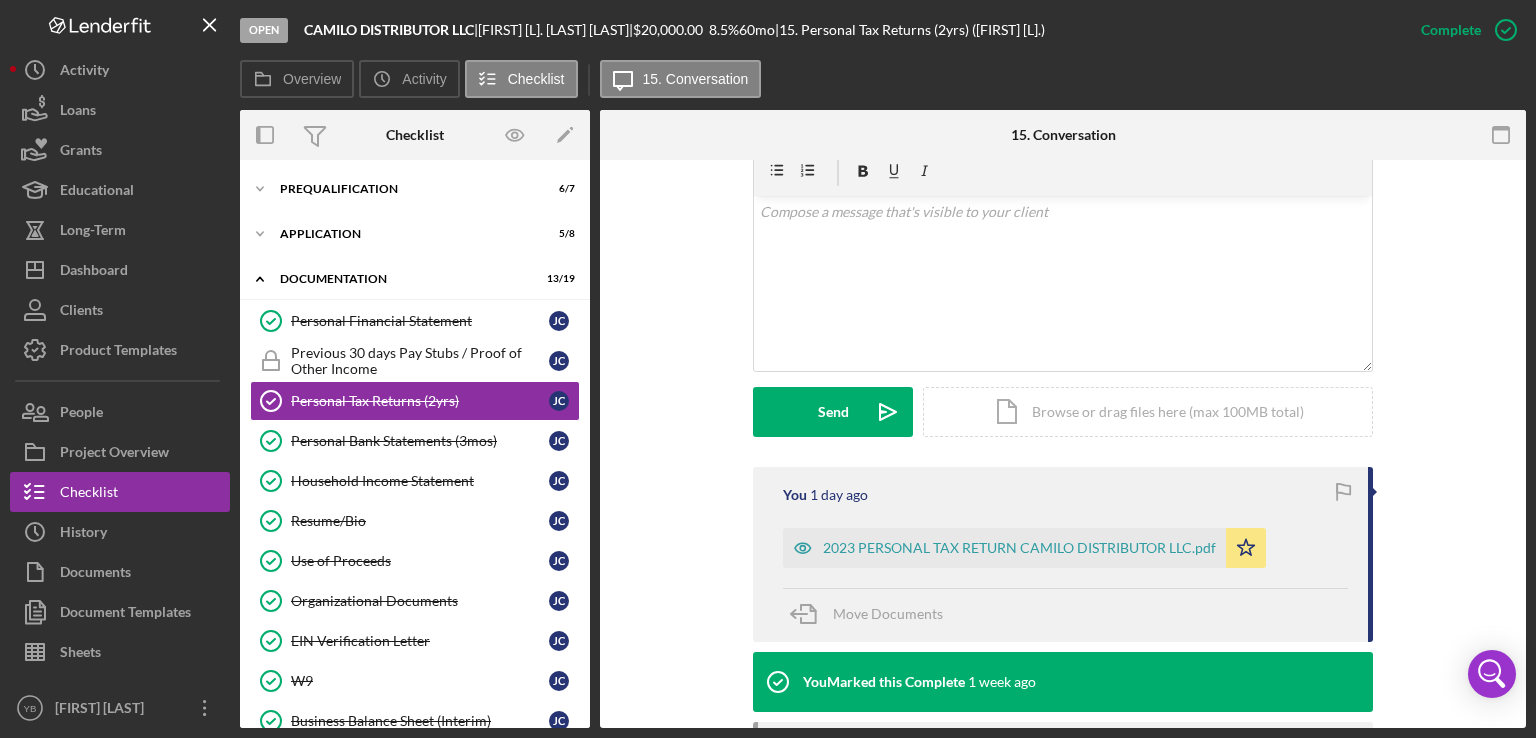 scroll, scrollTop: 400, scrollLeft: 0, axis: vertical 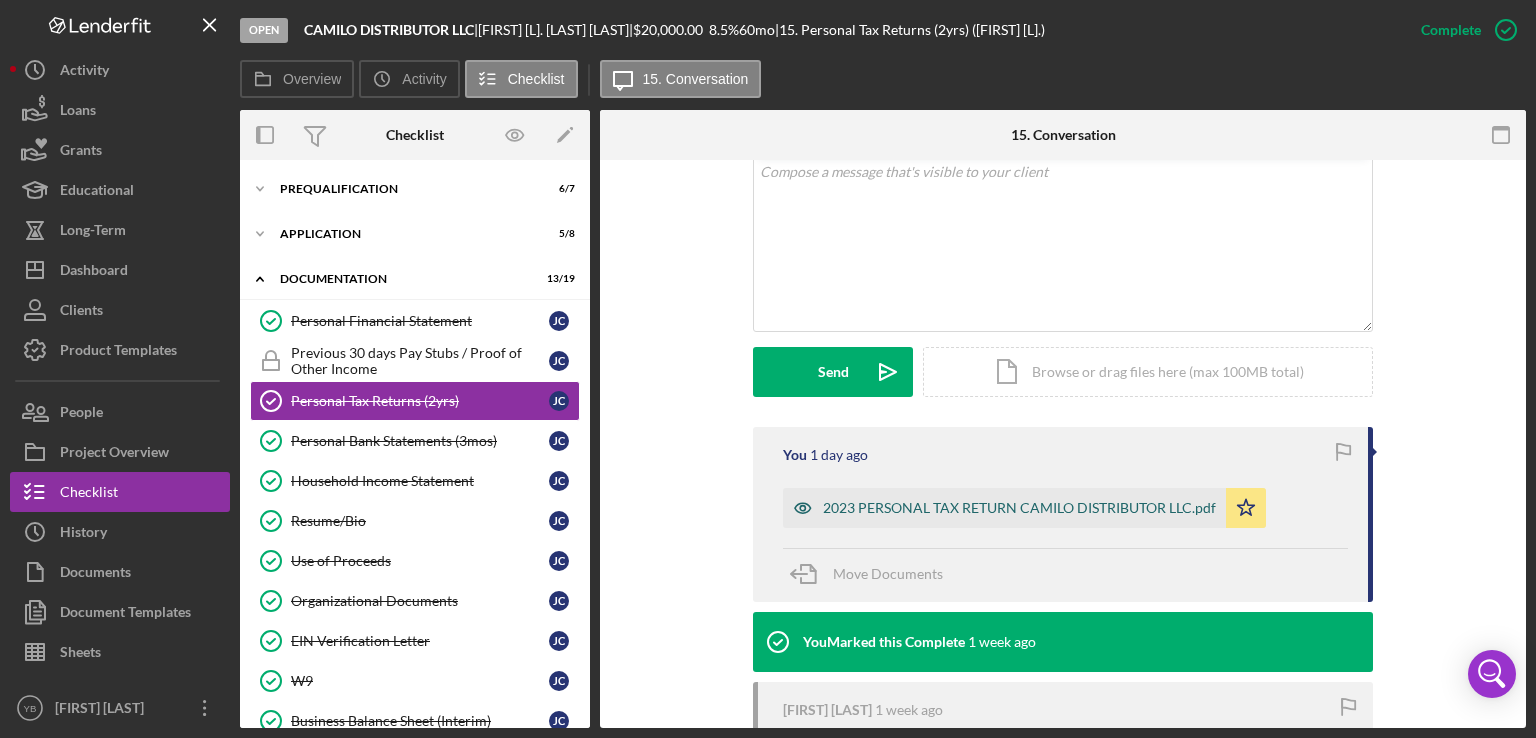 click on "2023 PERSONAL TAX RETURN CAMILO DISTRIBUTOR LLC.pdf" at bounding box center (1019, 508) 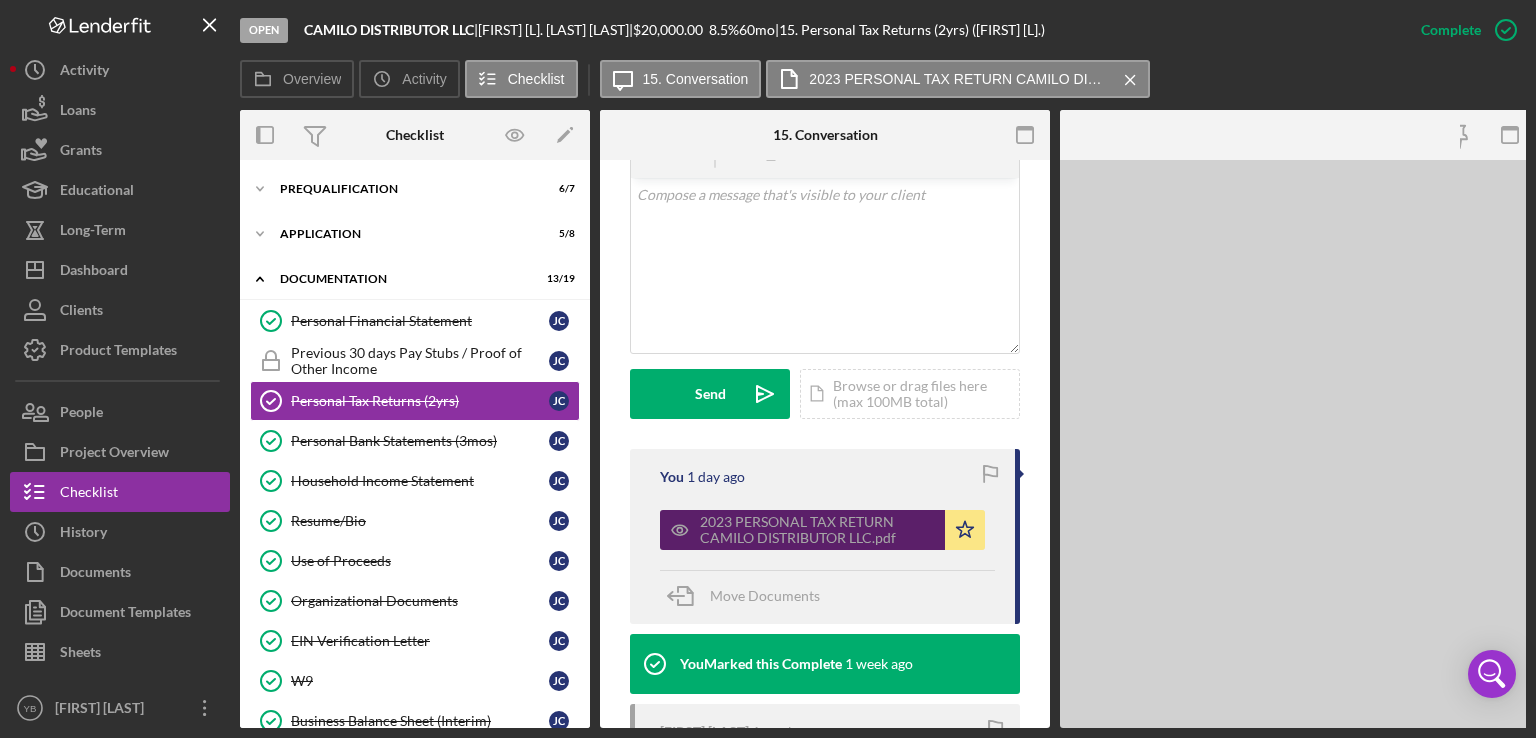 scroll, scrollTop: 422, scrollLeft: 0, axis: vertical 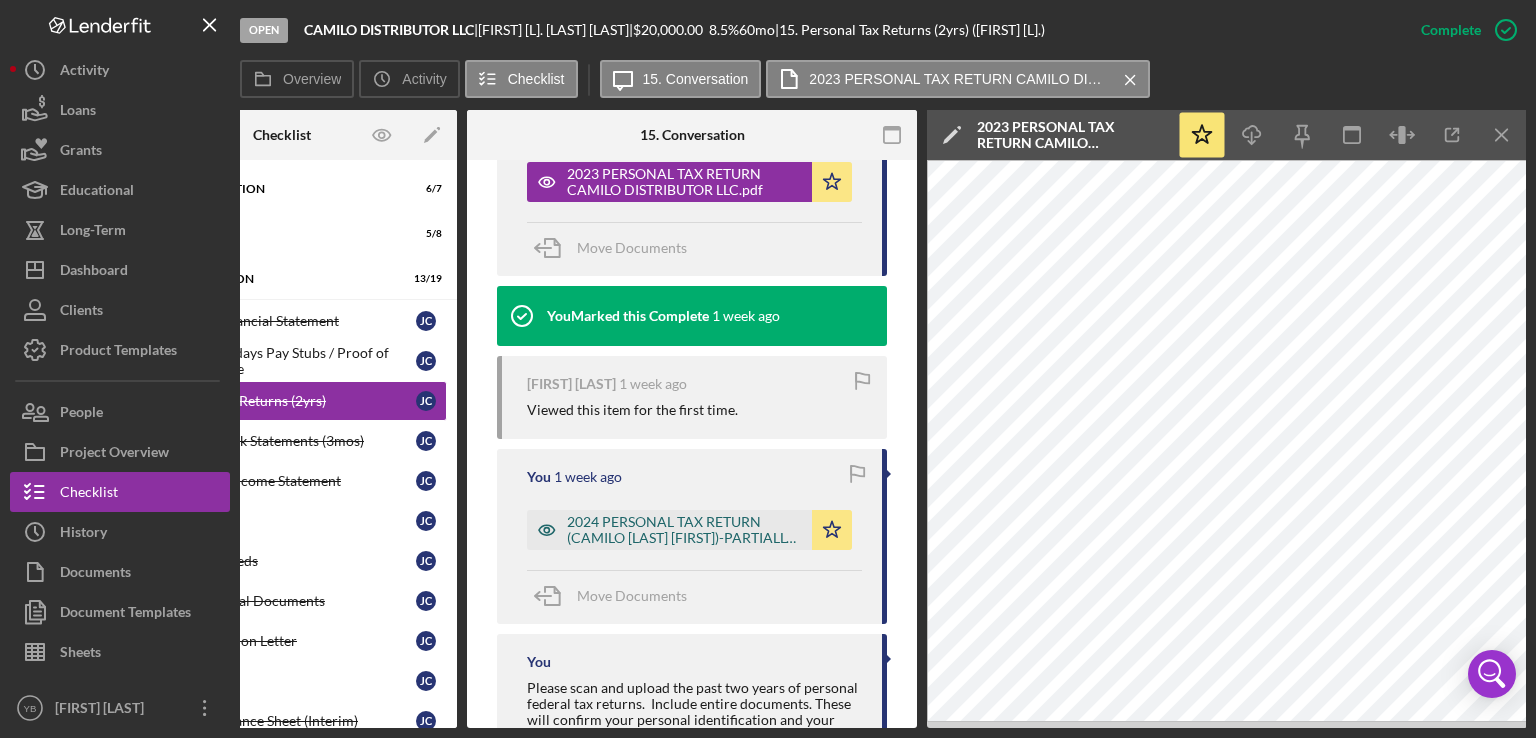 click on "2024 PERSONAL TAX RETURN (CAMILO [LAST] [FIRST])-PARTIALLY SIGNED.pdf" at bounding box center [684, 530] 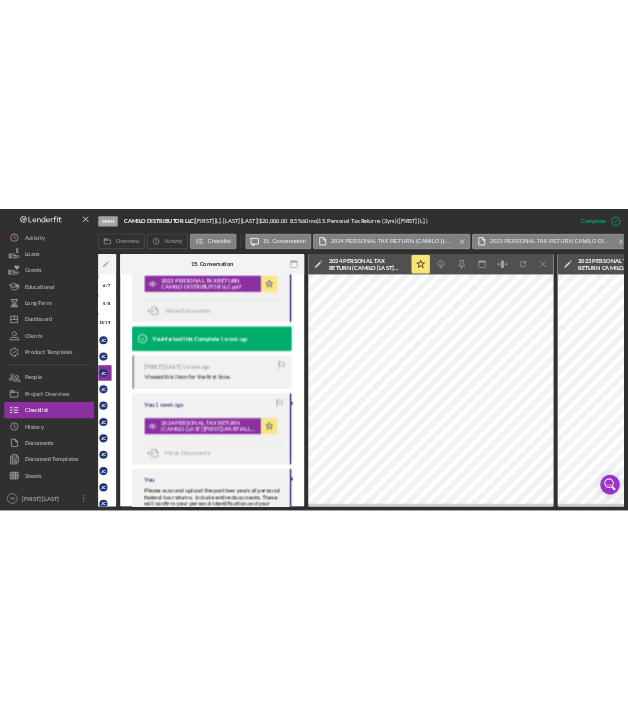 scroll, scrollTop: 0, scrollLeft: 313, axis: horizontal 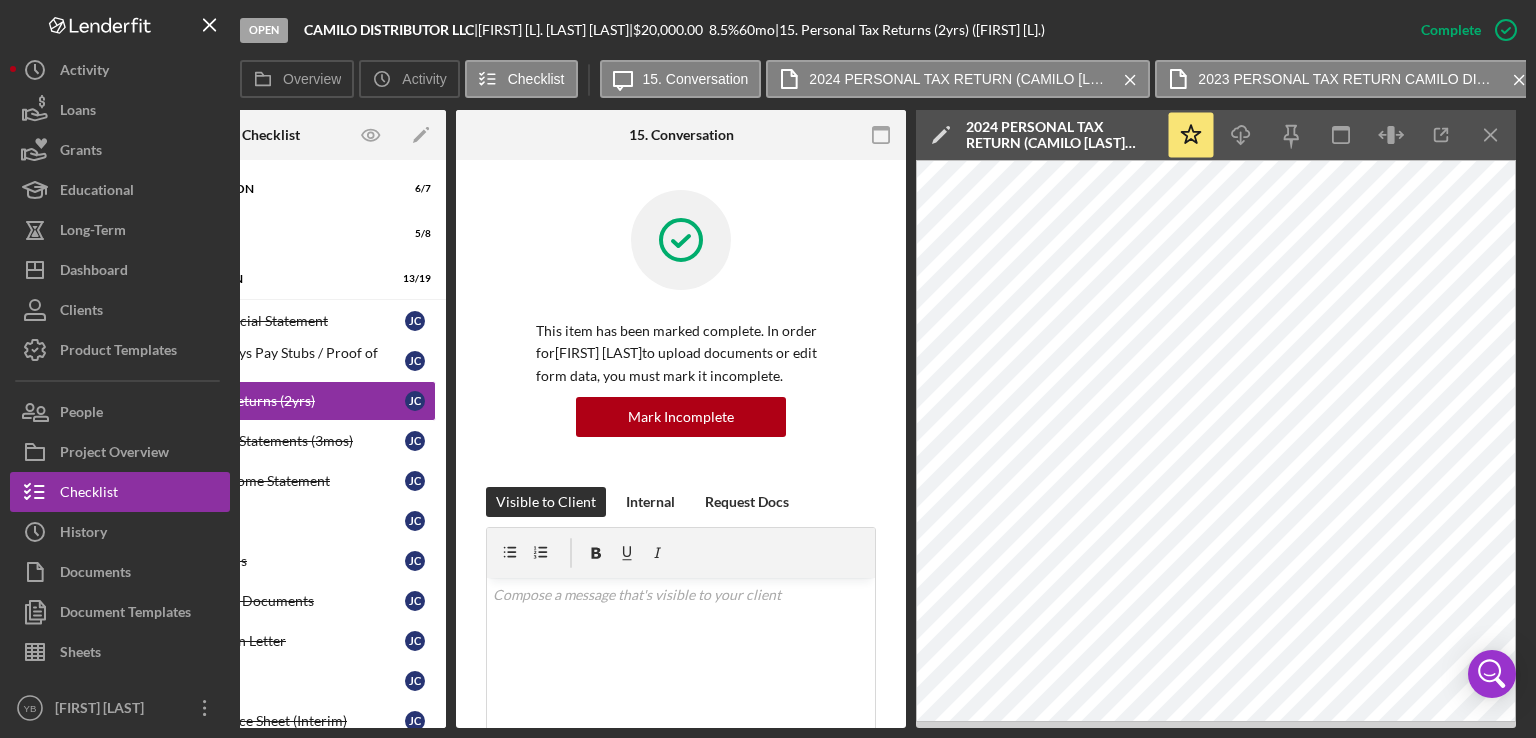 drag, startPoint x: 899, startPoint y: 369, endPoint x: 897, endPoint y: 483, distance: 114.01754 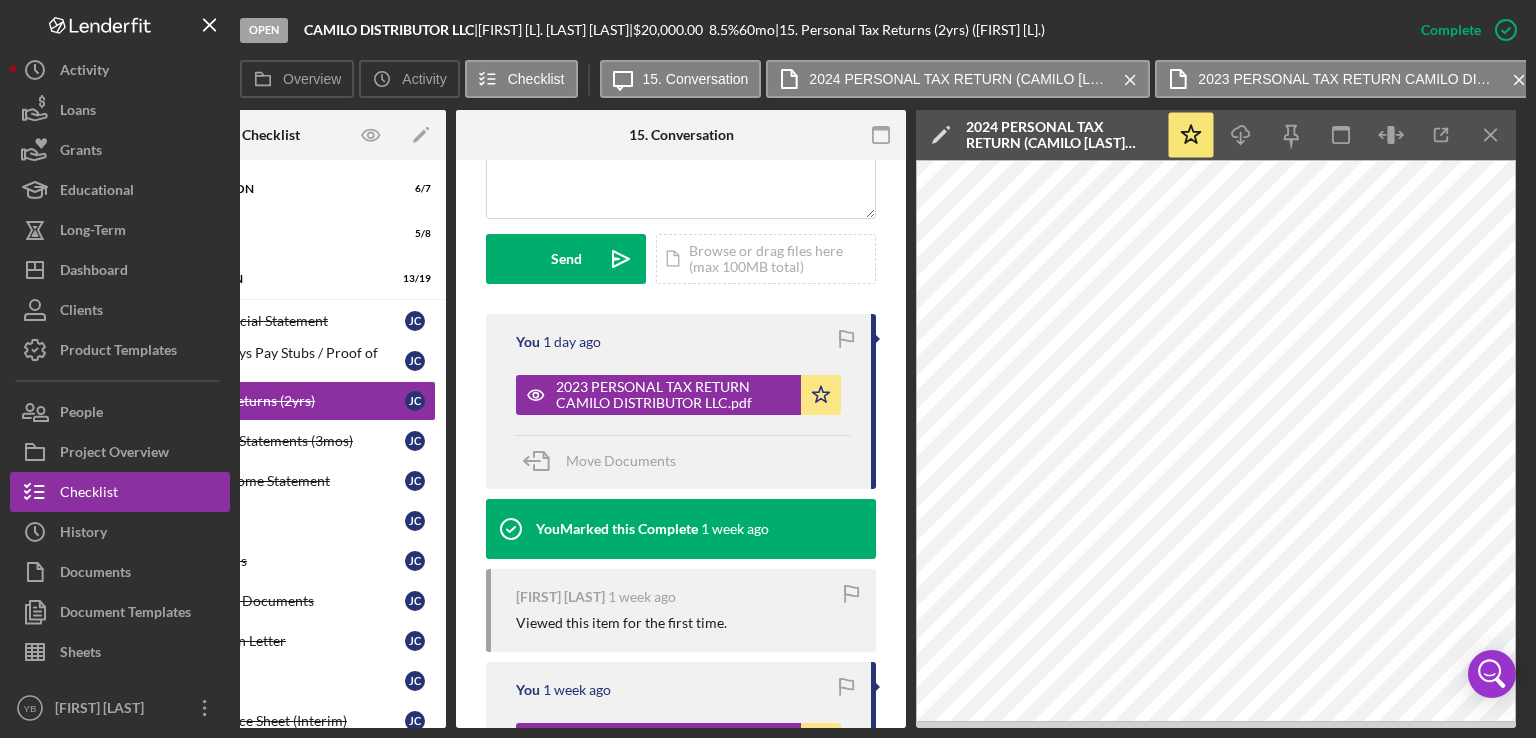 scroll, scrollTop: 538, scrollLeft: 0, axis: vertical 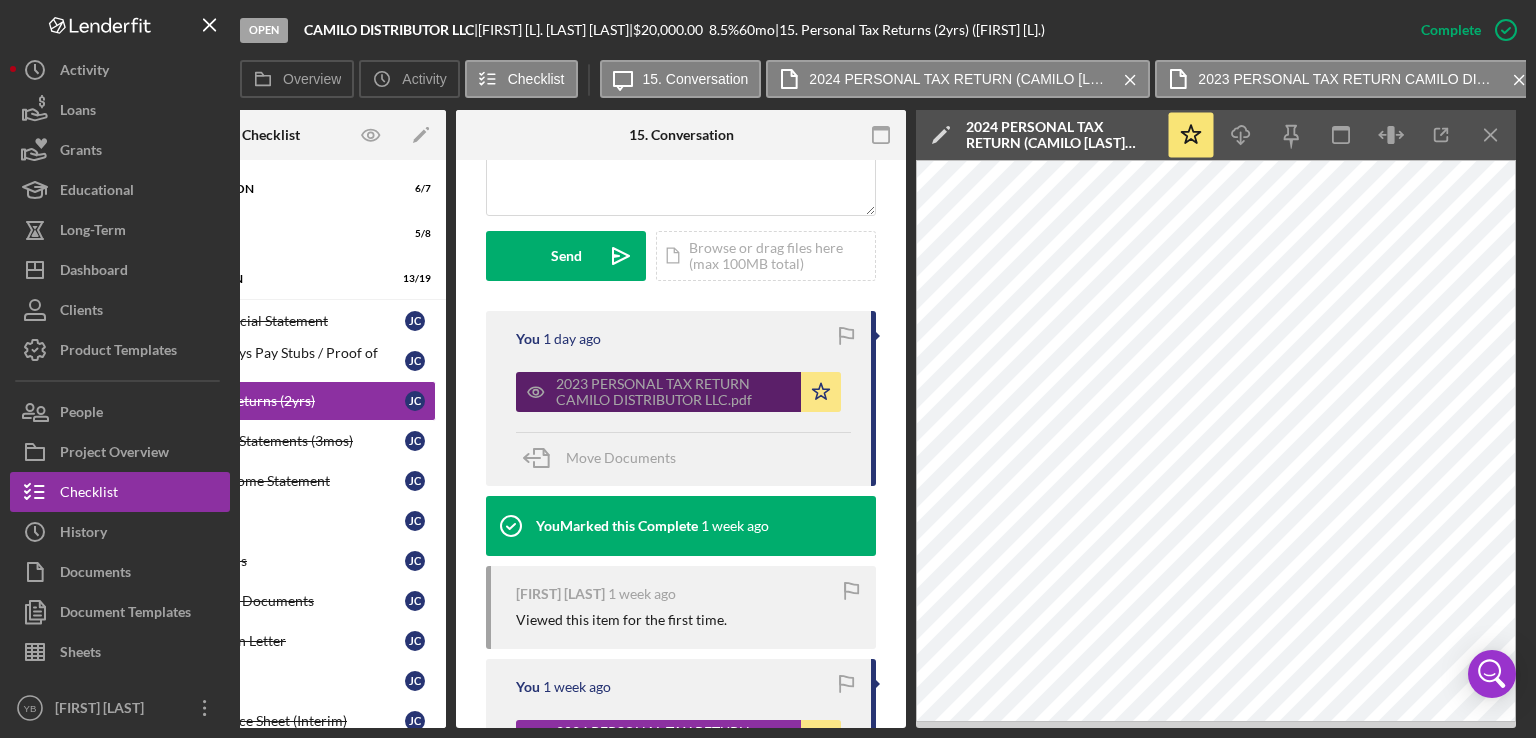 click on "2023 PERSONAL TAX RETURN CAMILO DISTRIBUTOR LLC.pdf" at bounding box center (673, 392) 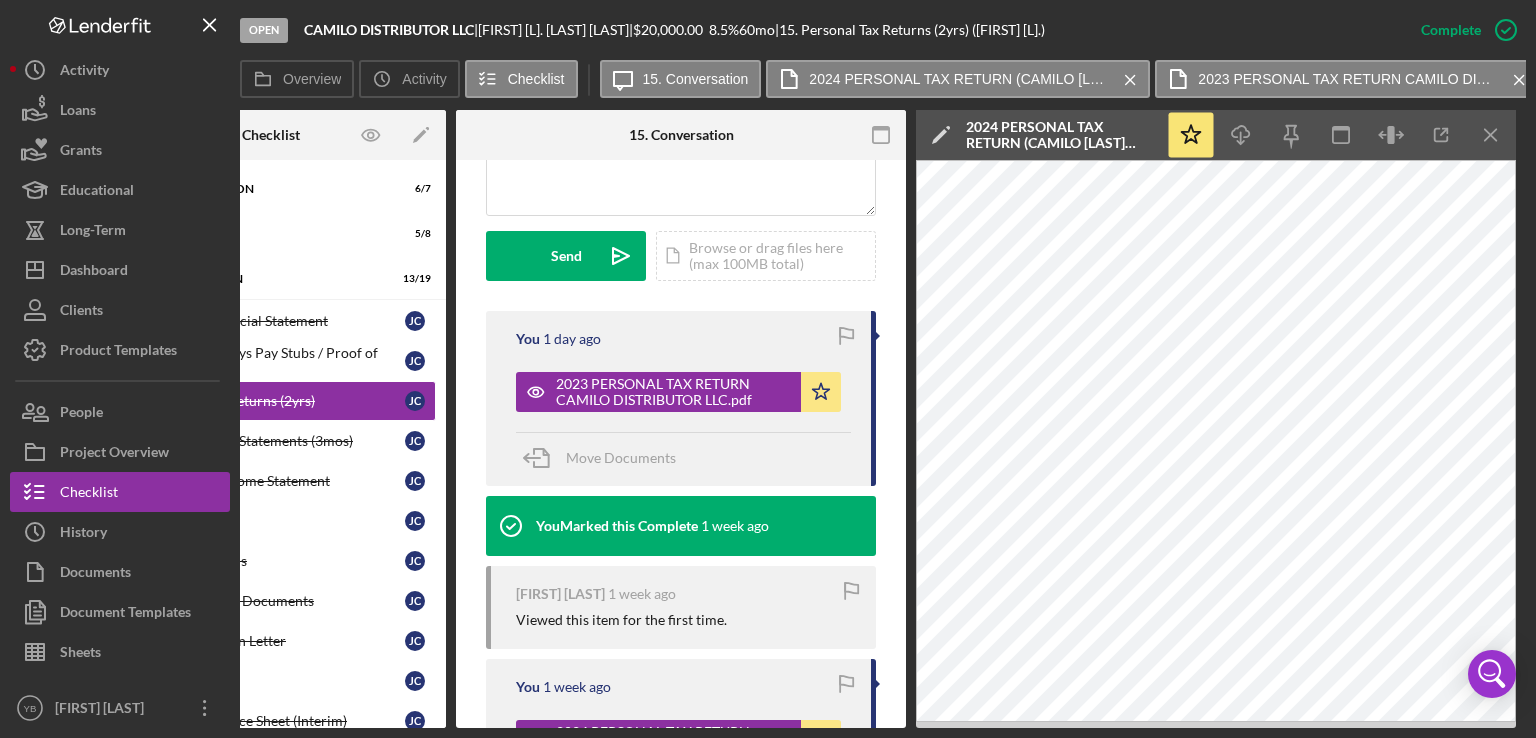 scroll, scrollTop: 829, scrollLeft: 0, axis: vertical 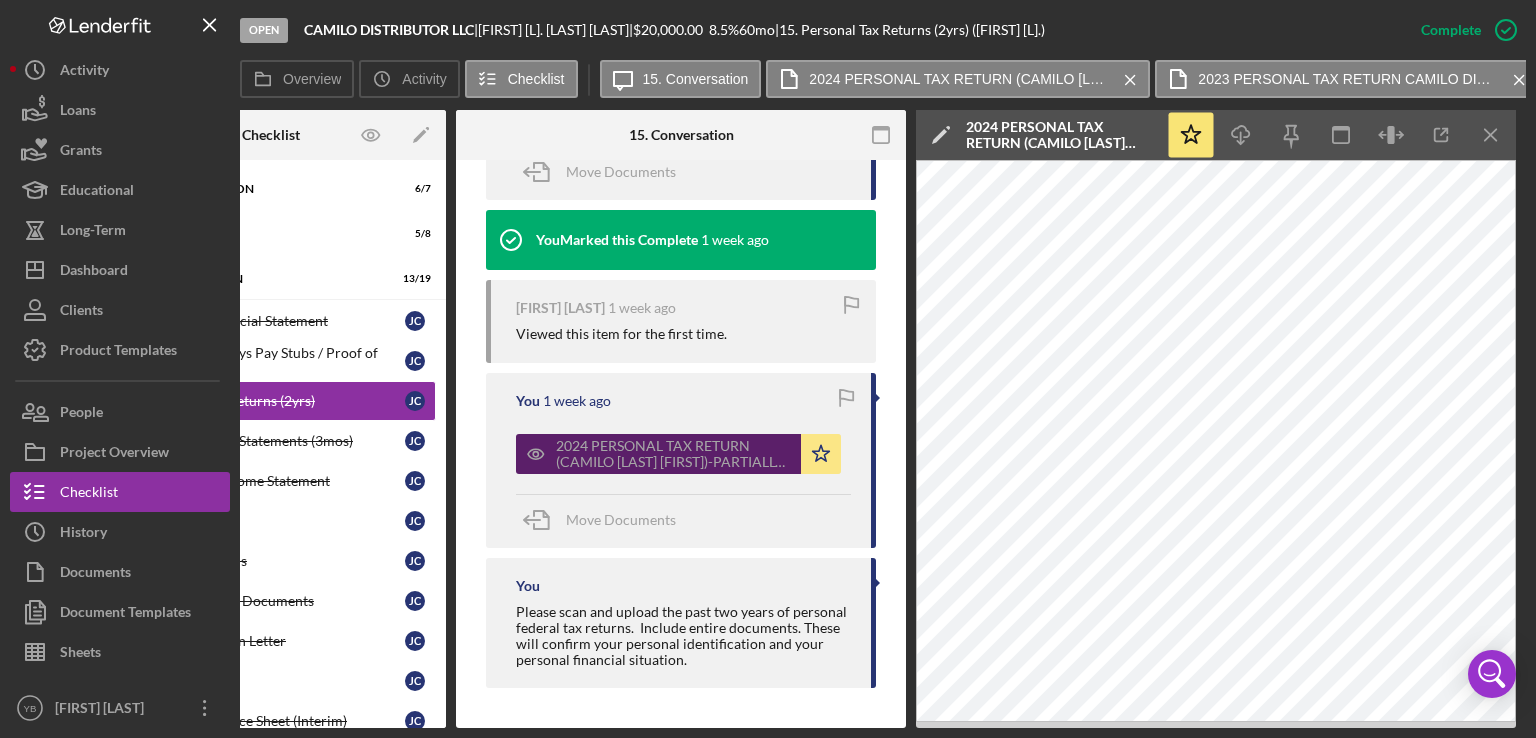 click on "2024 PERSONAL TAX RETURN (CAMILO [LAST] [FIRST])-PARTIALLY SIGNED.pdf" at bounding box center (673, 454) 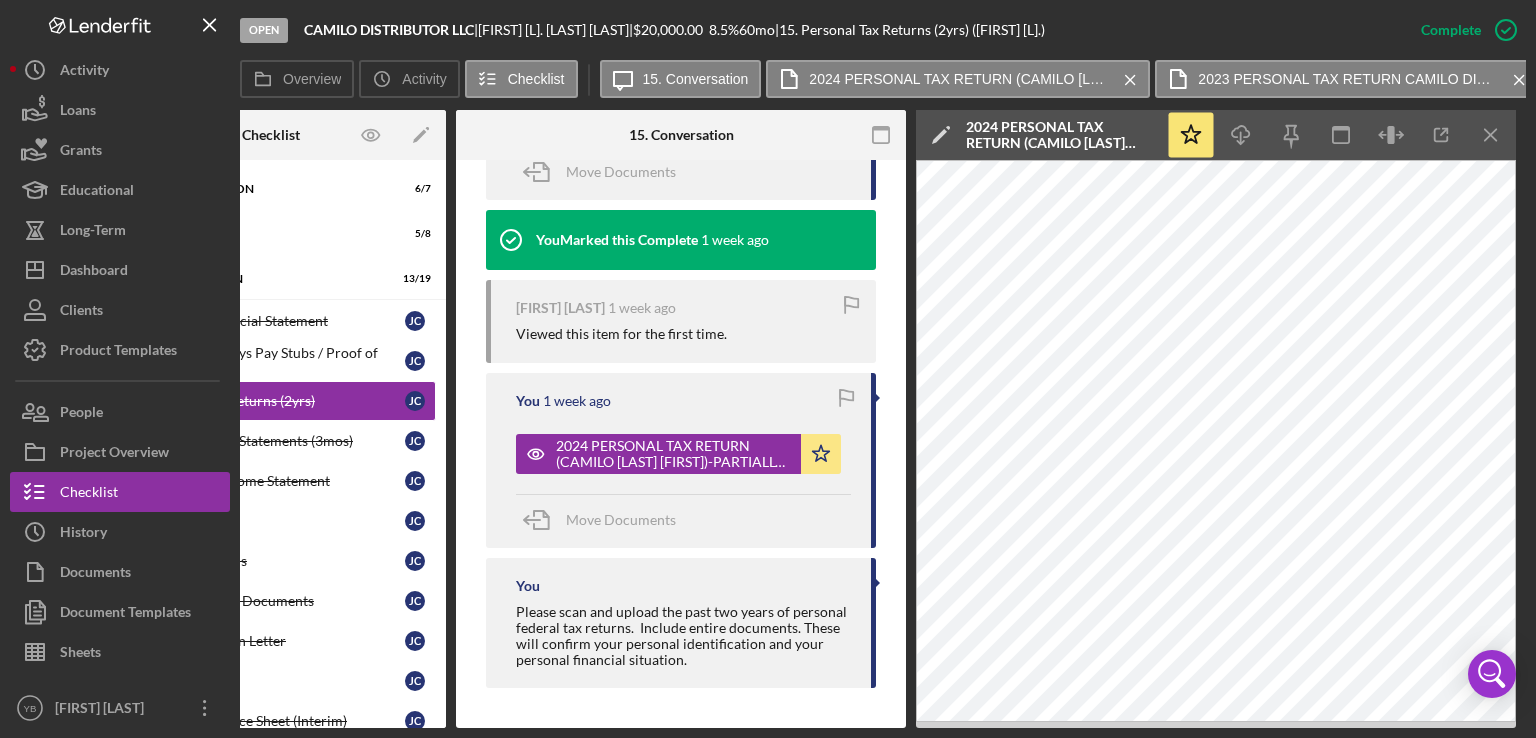 click on "You   1 week ago 2024 PERSONAL TAX RETURN (CAMILO [LAST] [FIRST])-PARTIALLY SIGNED.pdf Icon/Star Move Documents" at bounding box center (681, 460) 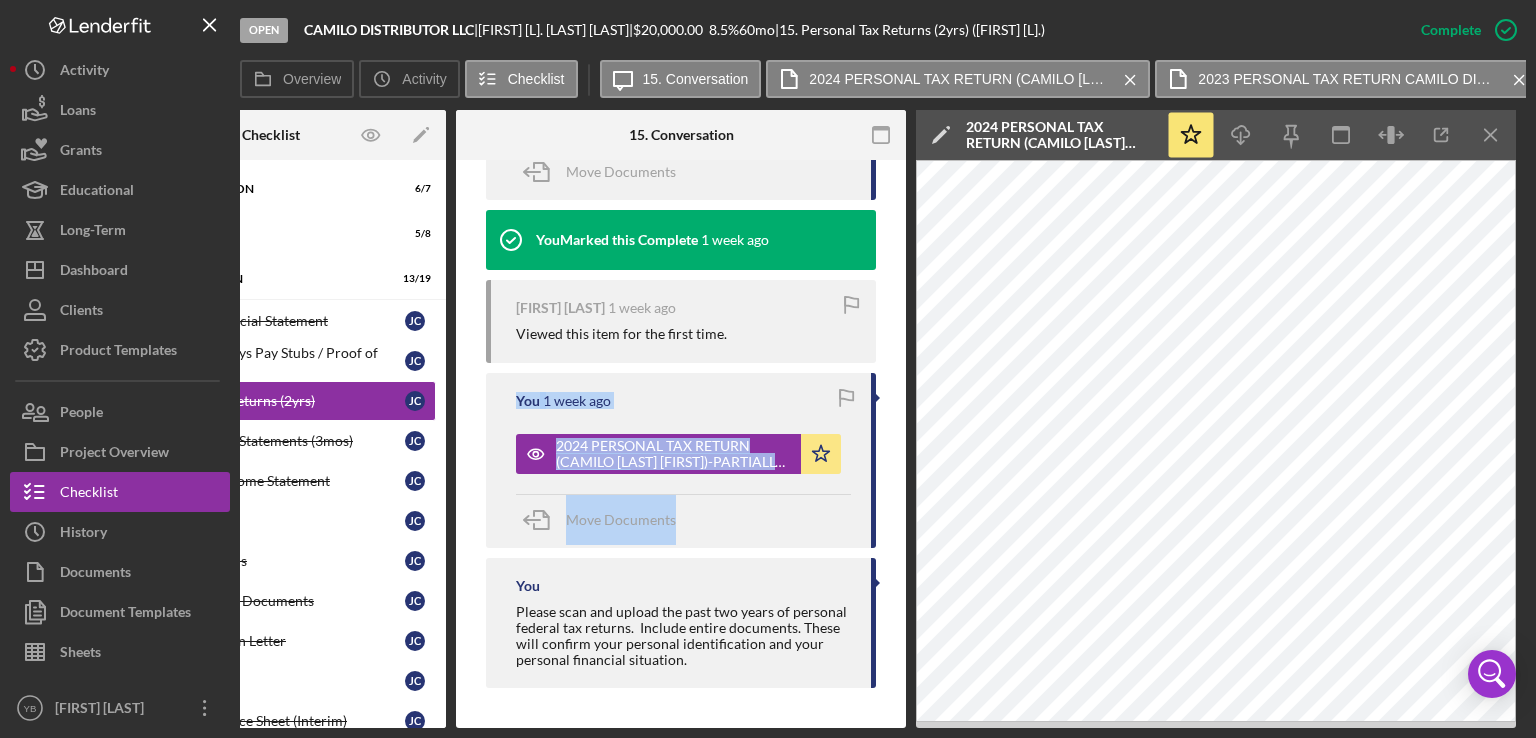 drag, startPoint x: 909, startPoint y: 525, endPoint x: 900, endPoint y: 352, distance: 173.23395 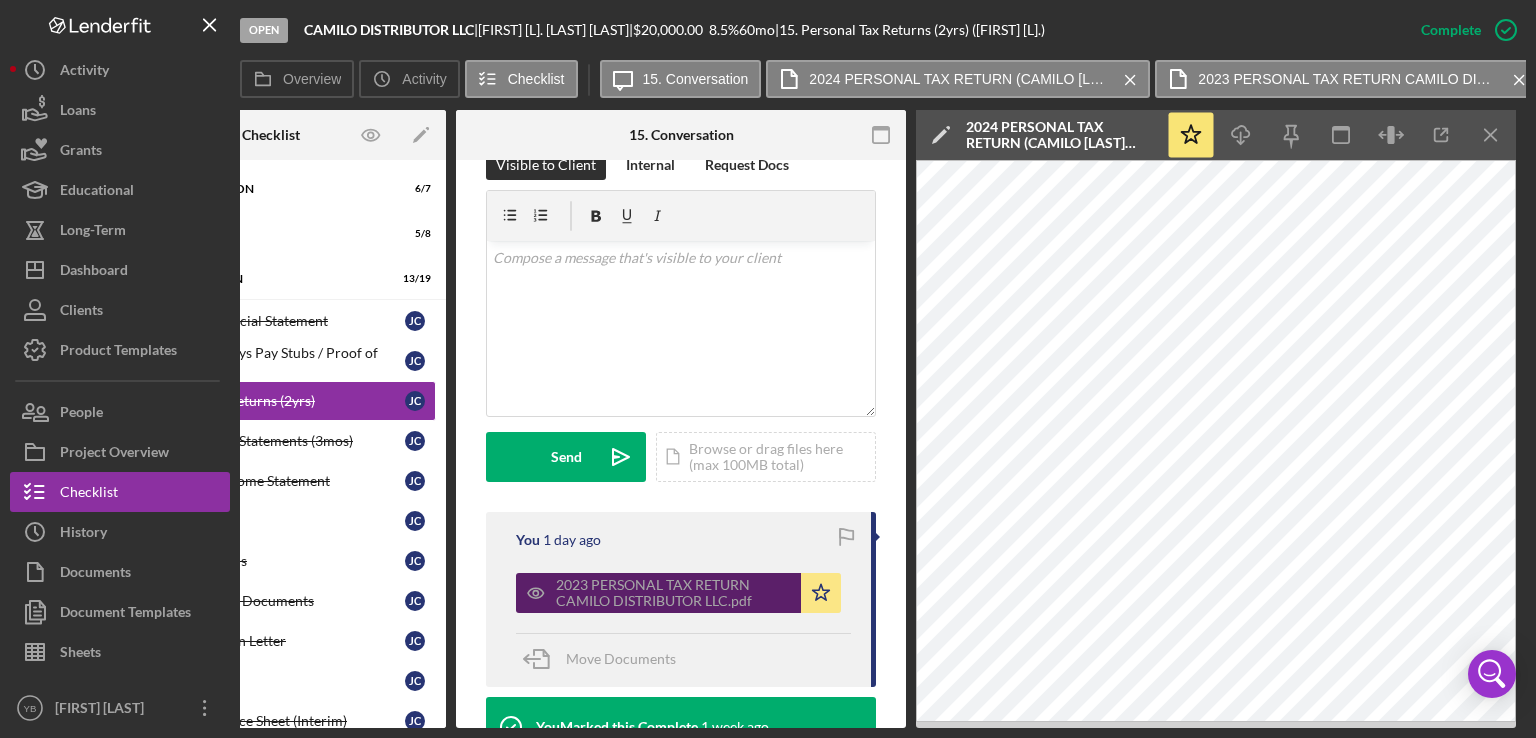 click on "2023 PERSONAL TAX RETURN CAMILO DISTRIBUTOR LLC.pdf" at bounding box center [673, 593] 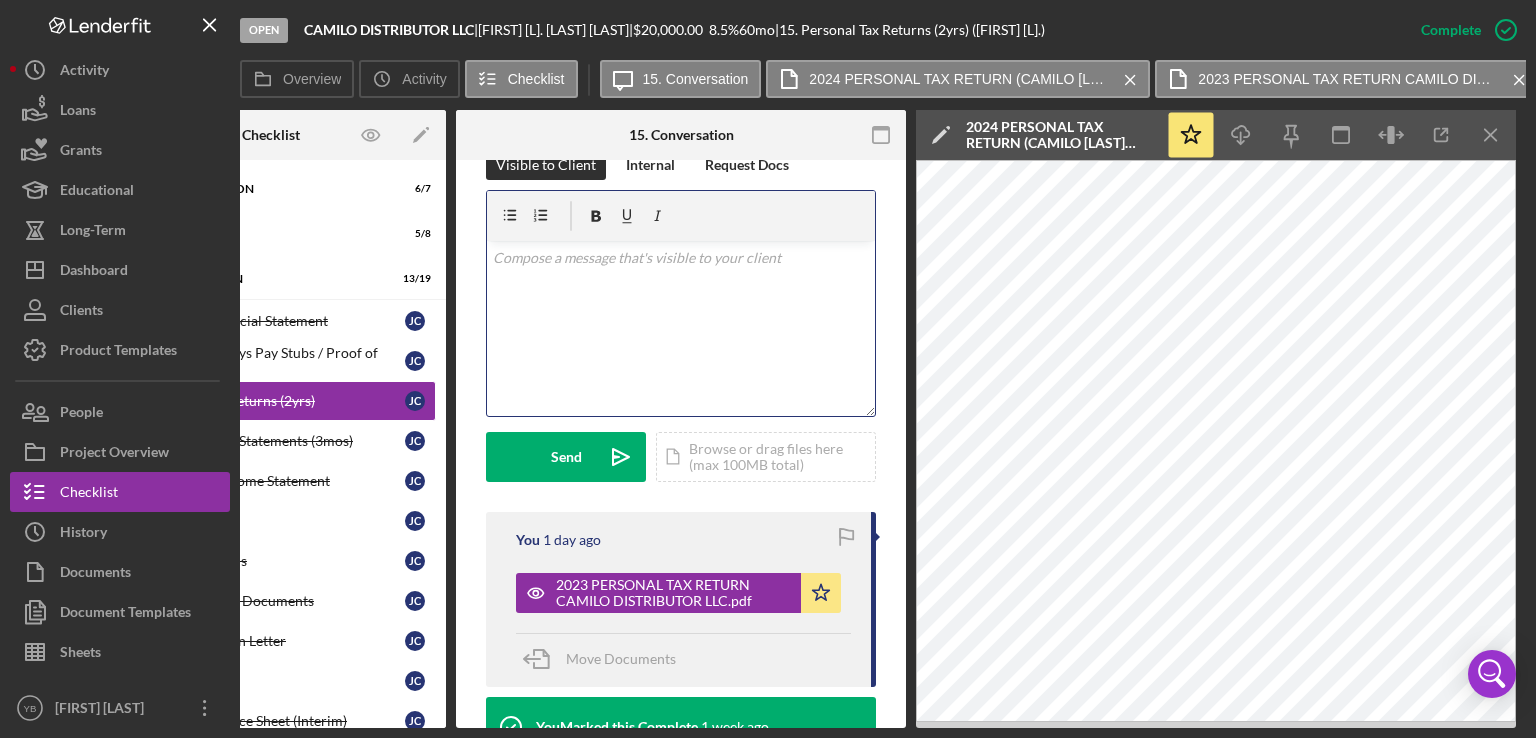 click on "v Color teal Color pink Remove color Add row above Add row below Add column before Add column after Merge cells Split cells Remove column Remove row Remove table" at bounding box center [681, 328] 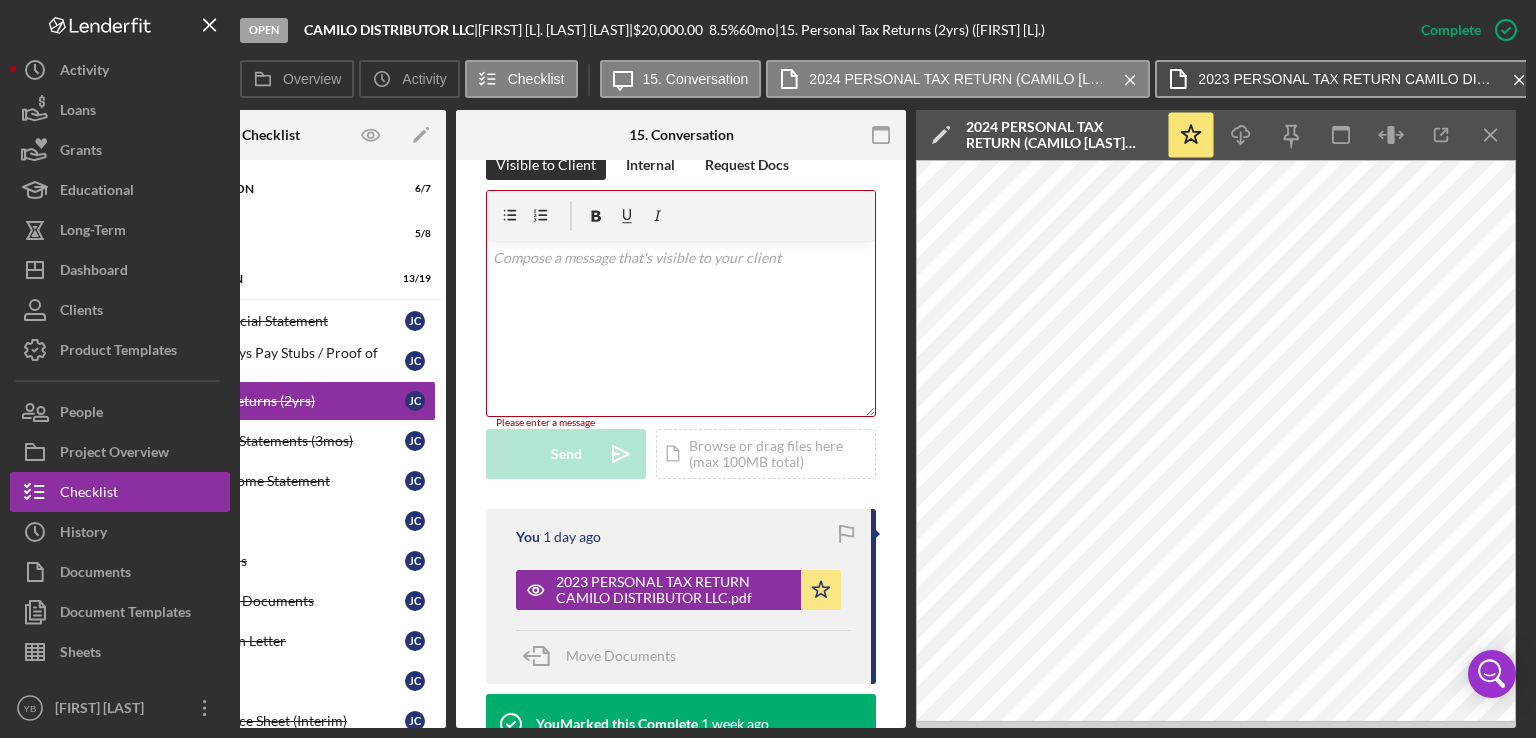click on "2023 PERSONAL TAX RETURN CAMILO DISTRIBUTOR LLC.pdf" at bounding box center (1348, 79) 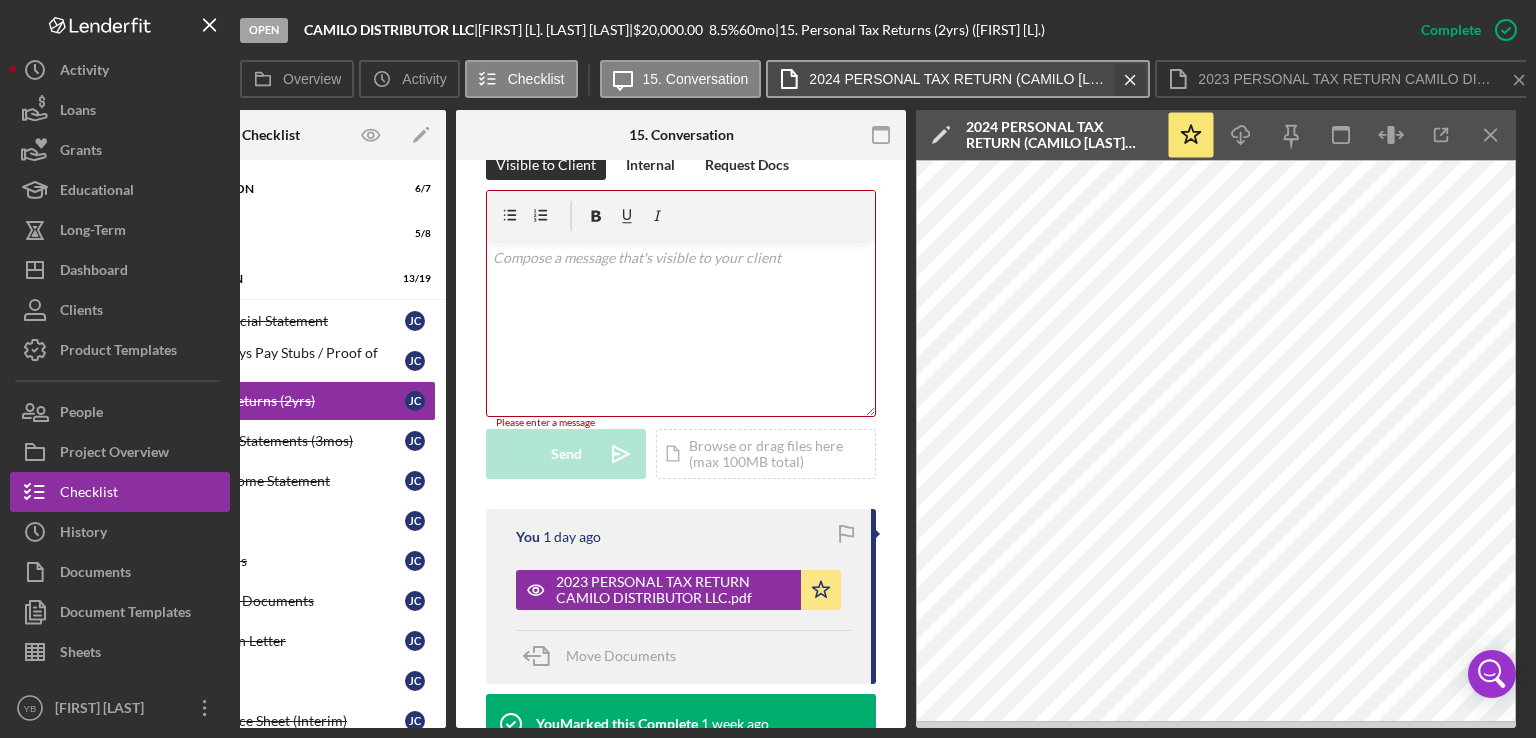click on "Icon/Menu Close" 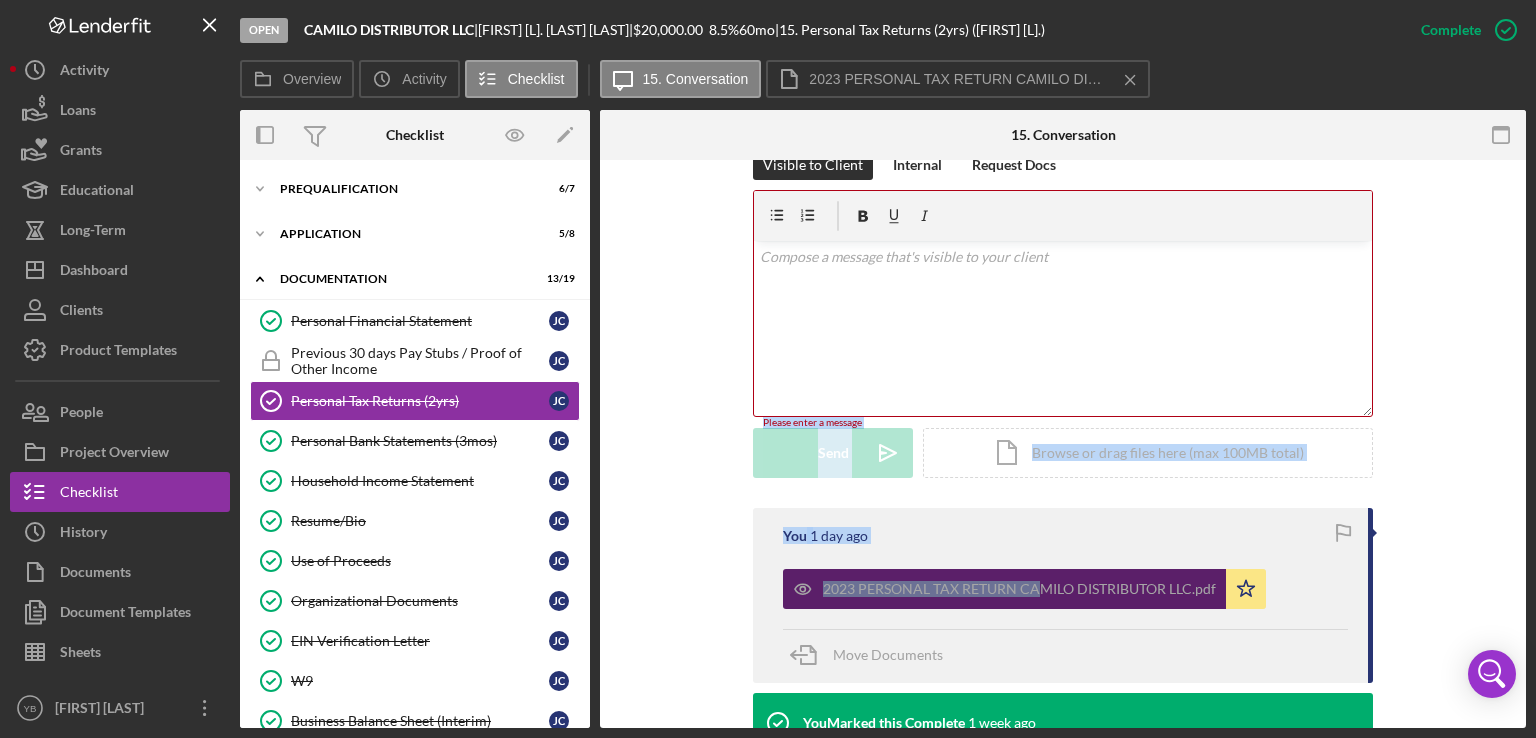 drag, startPoint x: 1527, startPoint y: 339, endPoint x: 1032, endPoint y: 583, distance: 551.8705 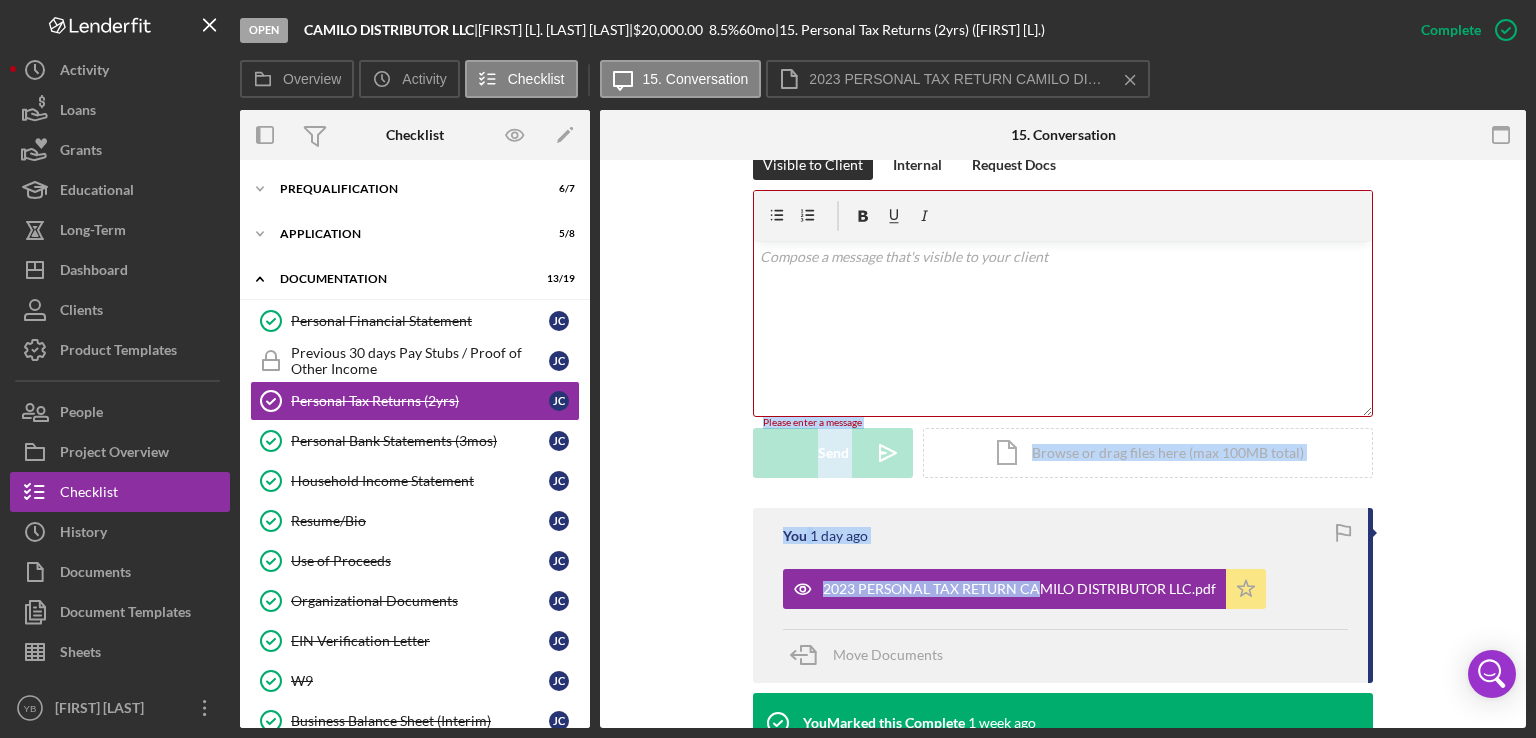 click on "Icon/Star" 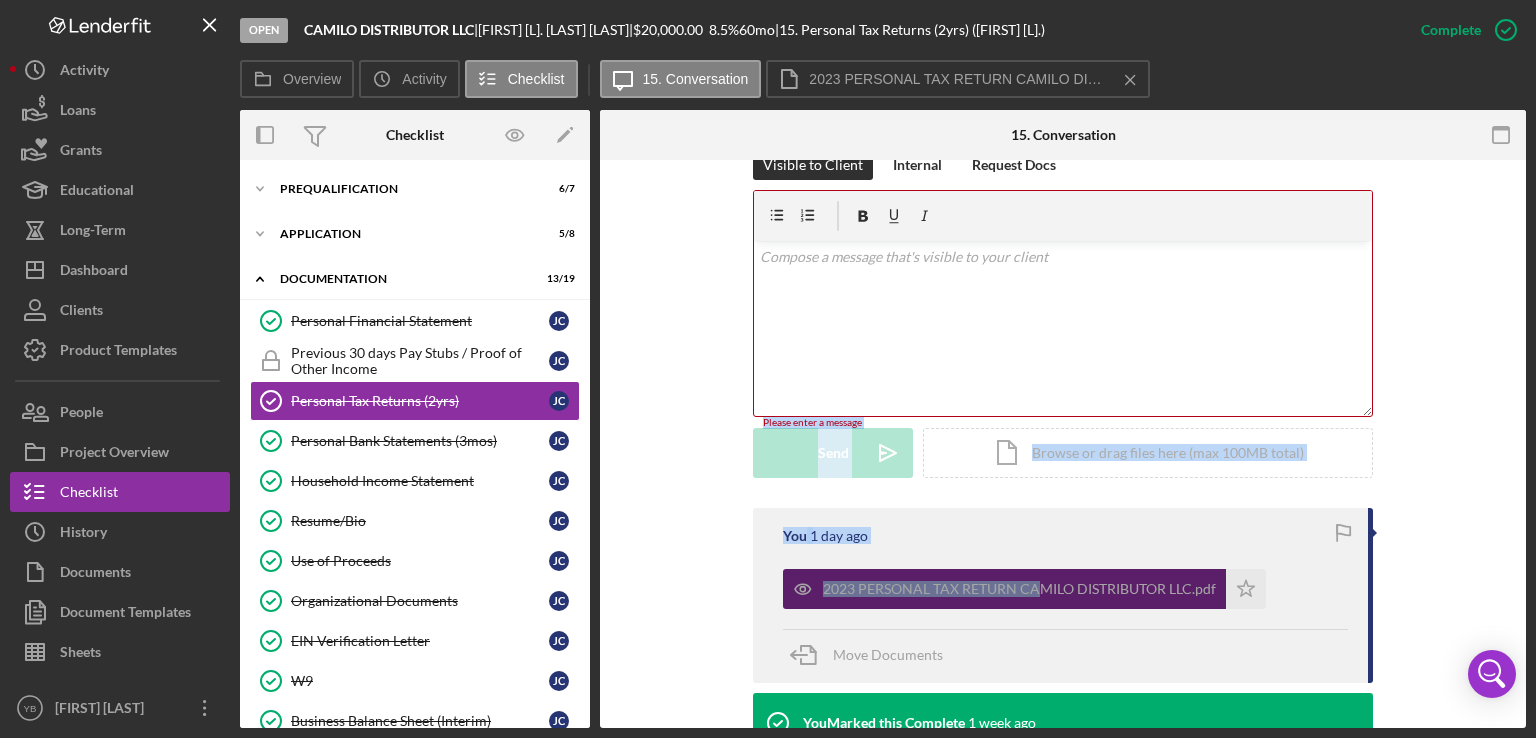 click on "2023 PERSONAL TAX RETURN CAMILO DISTRIBUTOR LLC.pdf" at bounding box center (1019, 589) 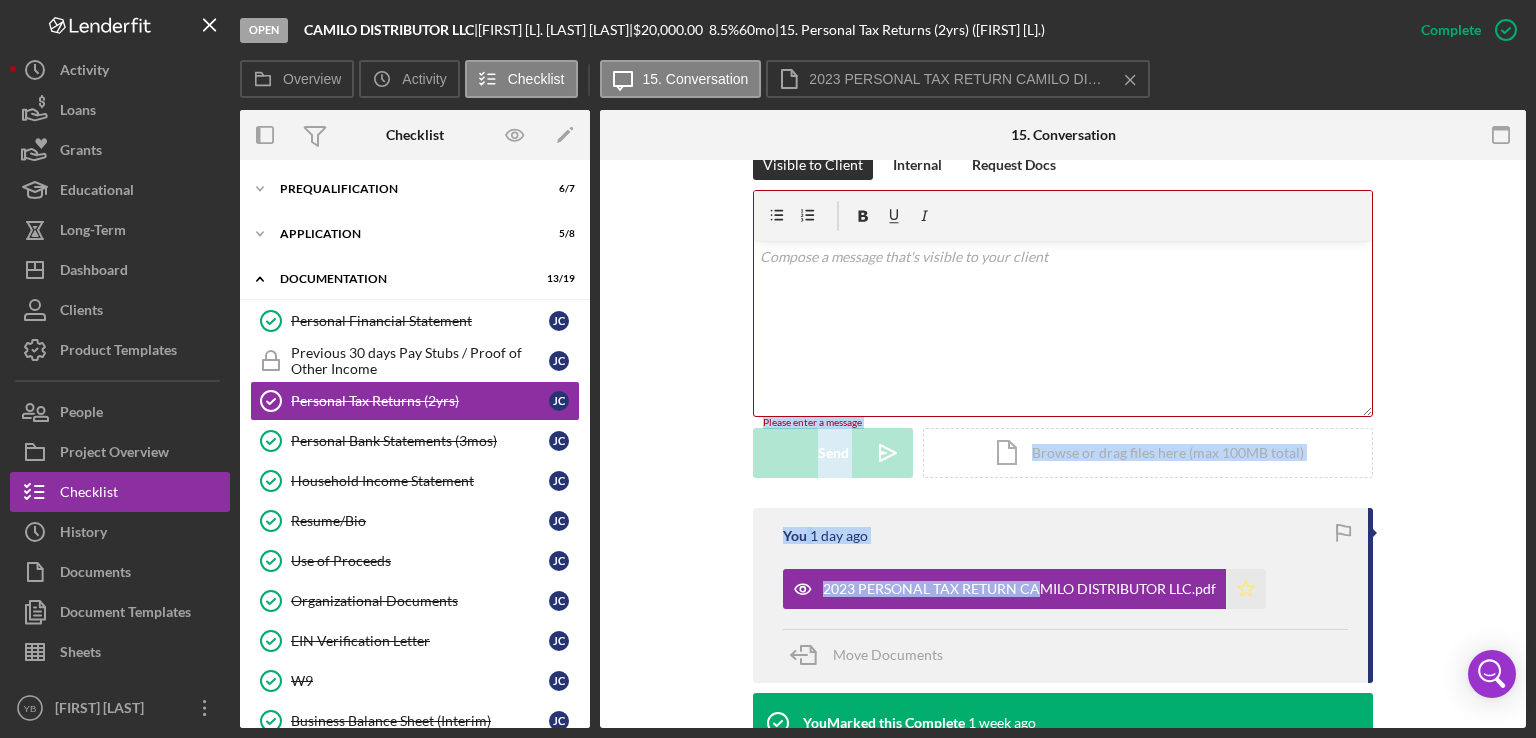 click on "Icon/Star" 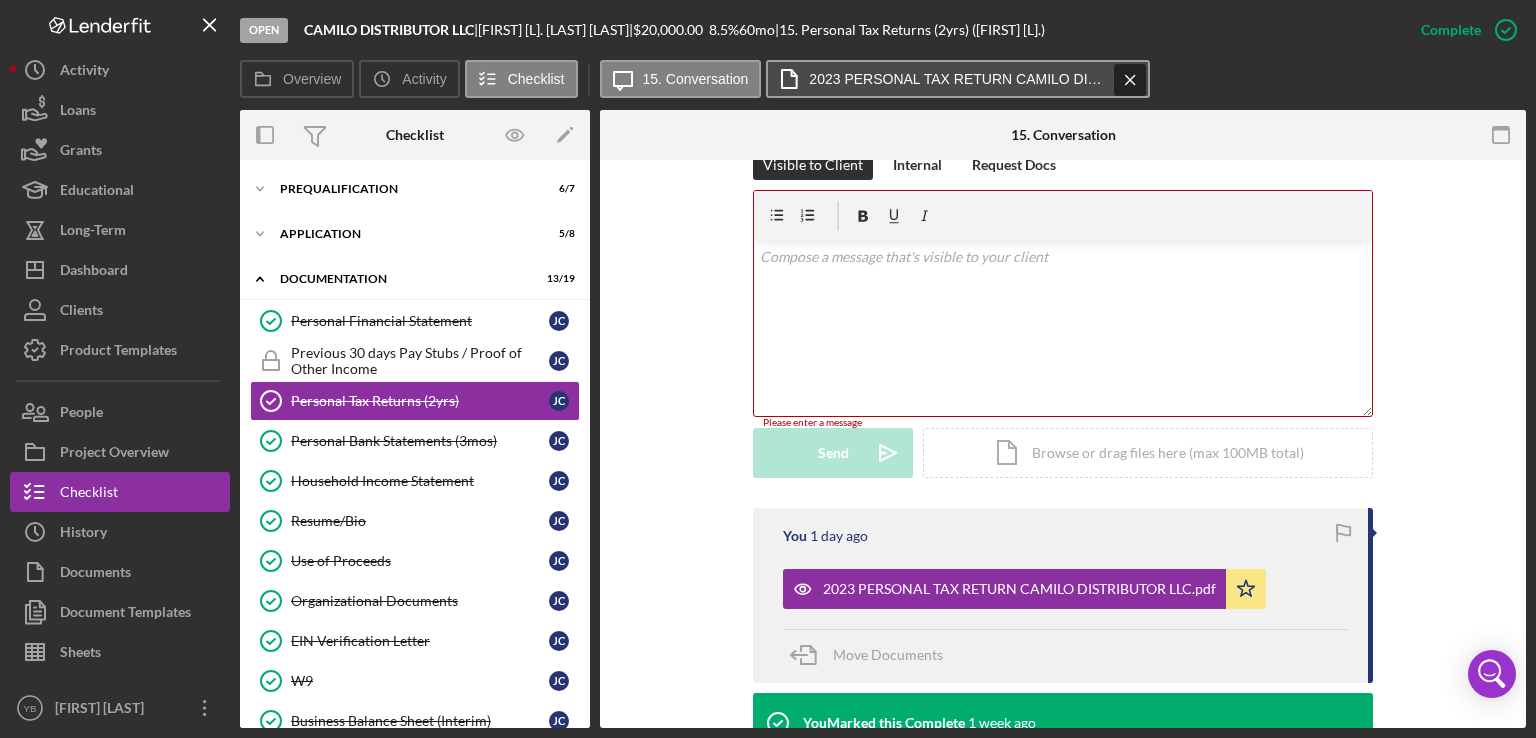 click on "Icon/Menu Close" 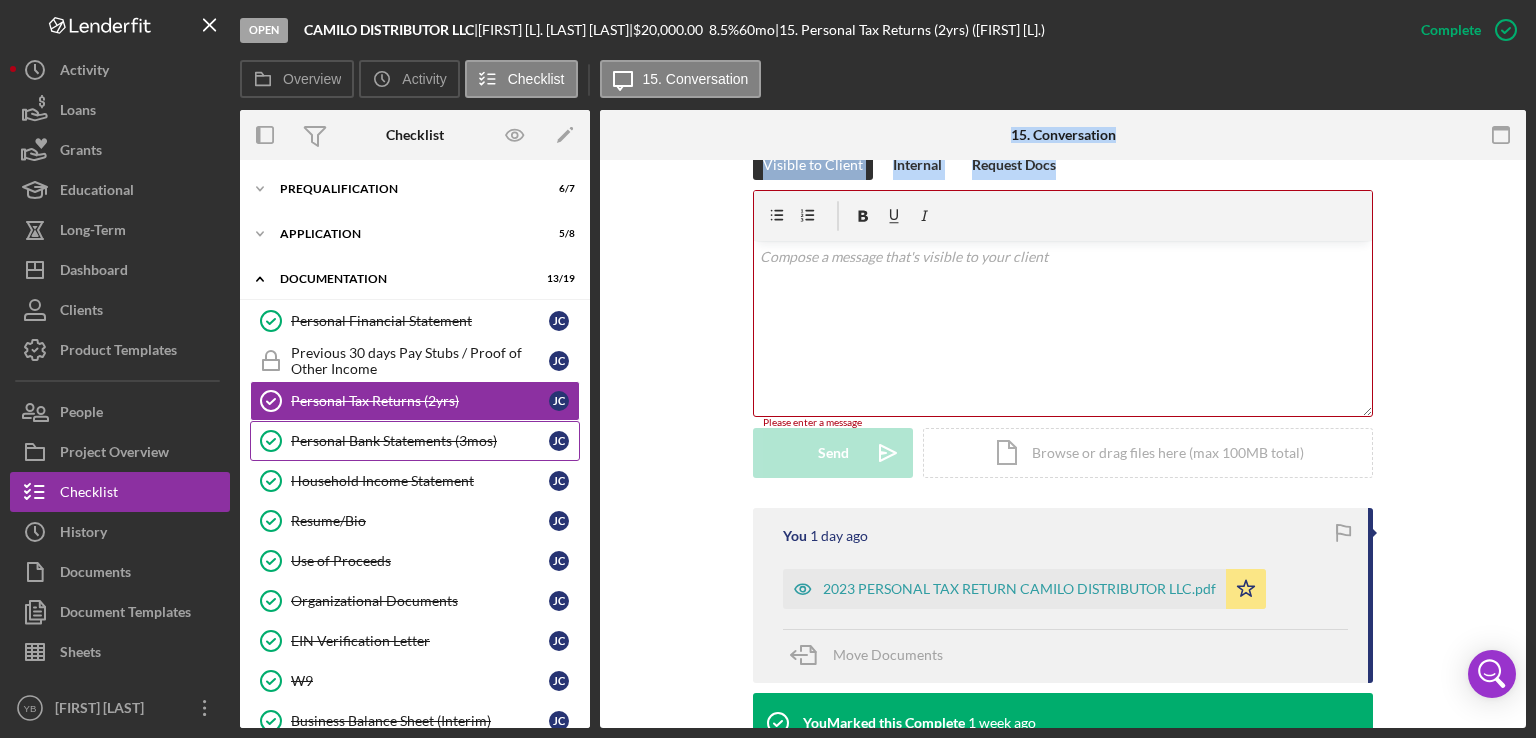 drag, startPoint x: 685, startPoint y: 238, endPoint x: 386, endPoint y: 429, distance: 354.79852 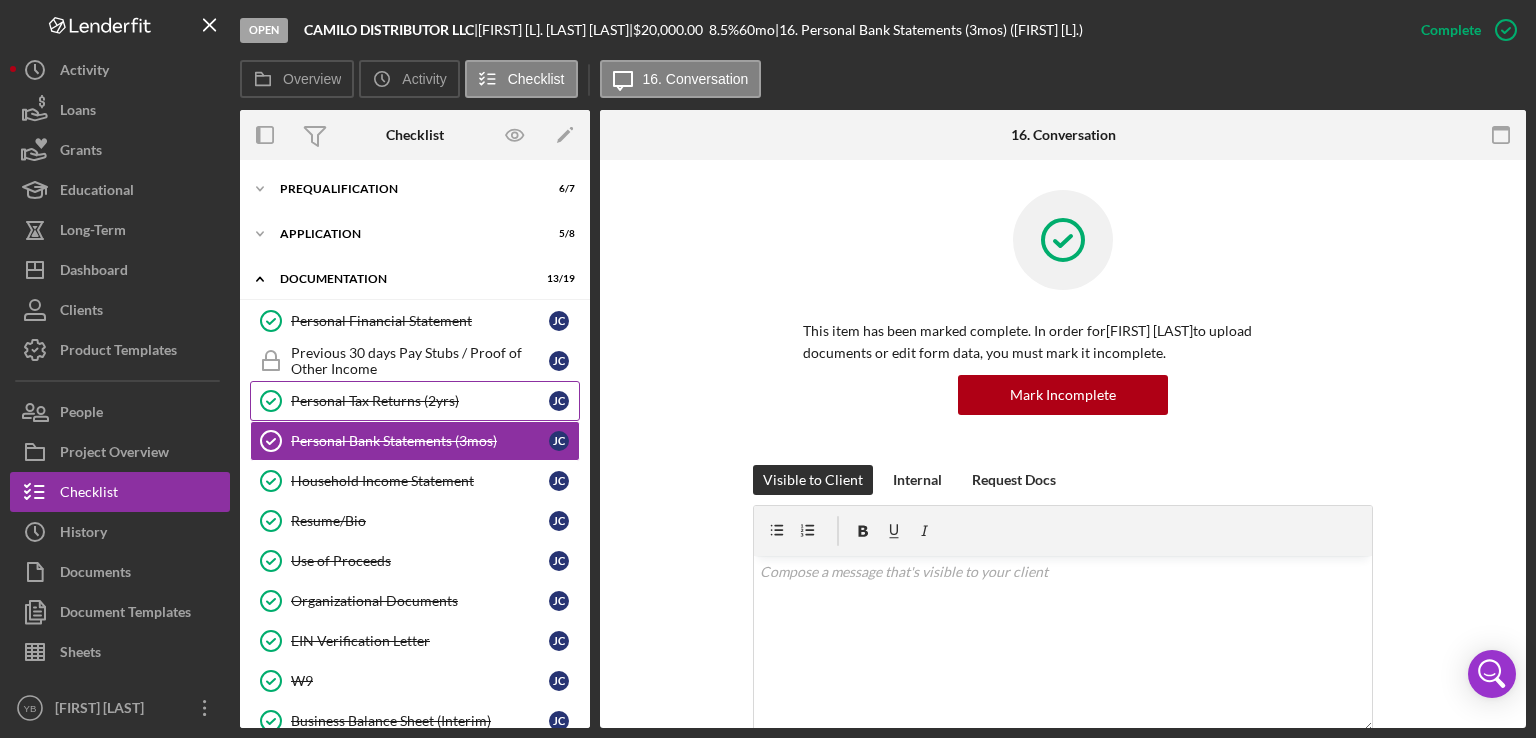click on "Personal Tax Returns (2yrs)" at bounding box center (420, 401) 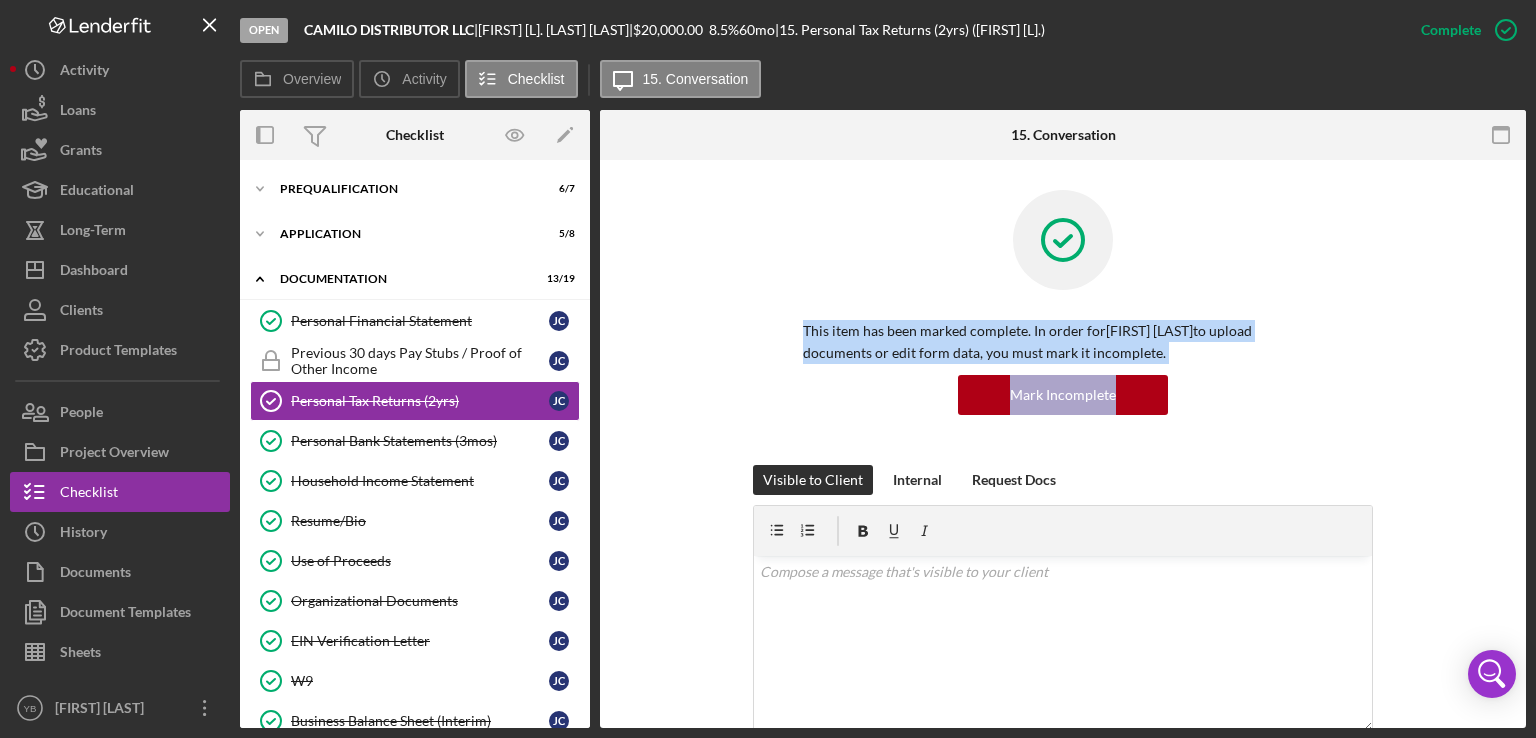 drag, startPoint x: 1528, startPoint y: 274, endPoint x: 1492, endPoint y: 369, distance: 101.59232 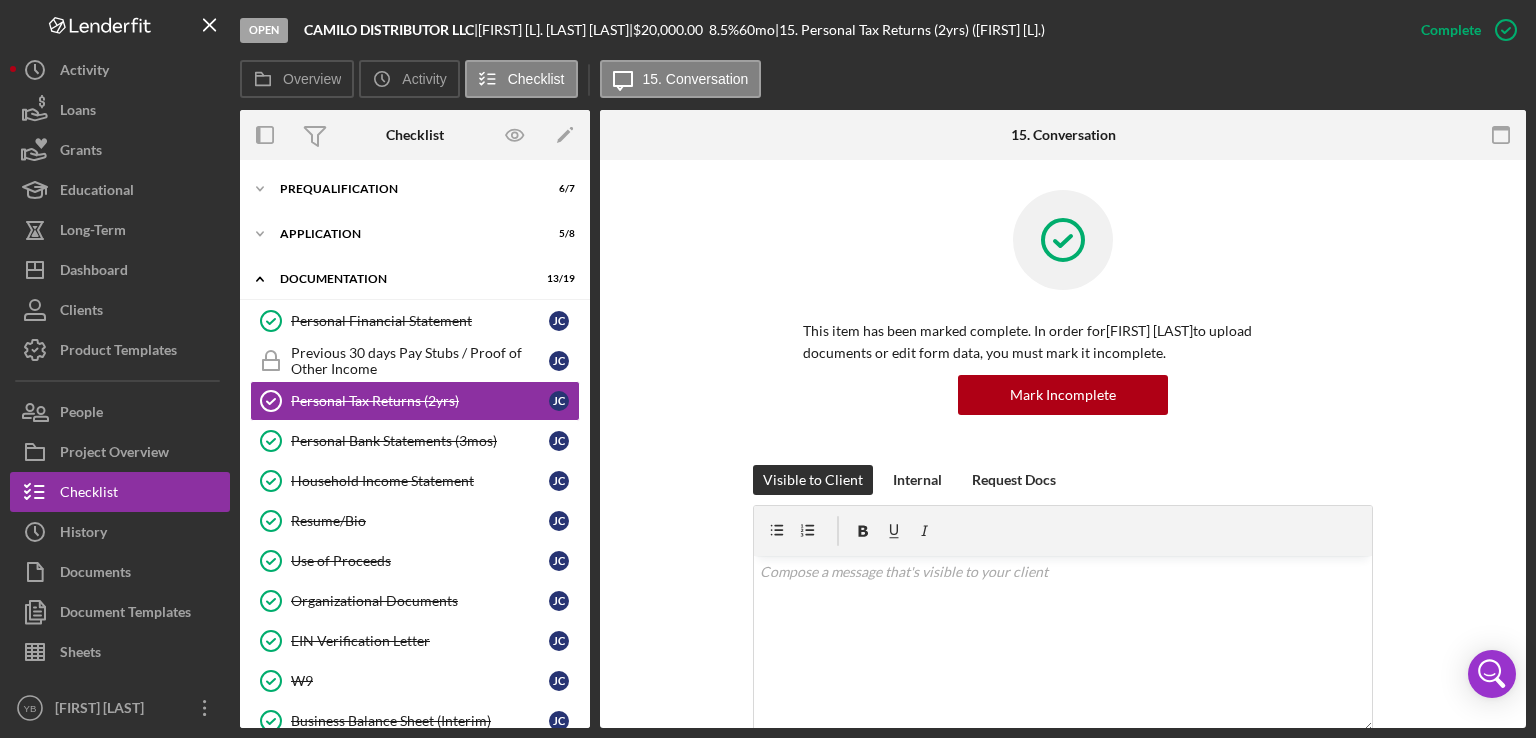 drag, startPoint x: 1526, startPoint y: 372, endPoint x: 1423, endPoint y: 429, distance: 117.72001 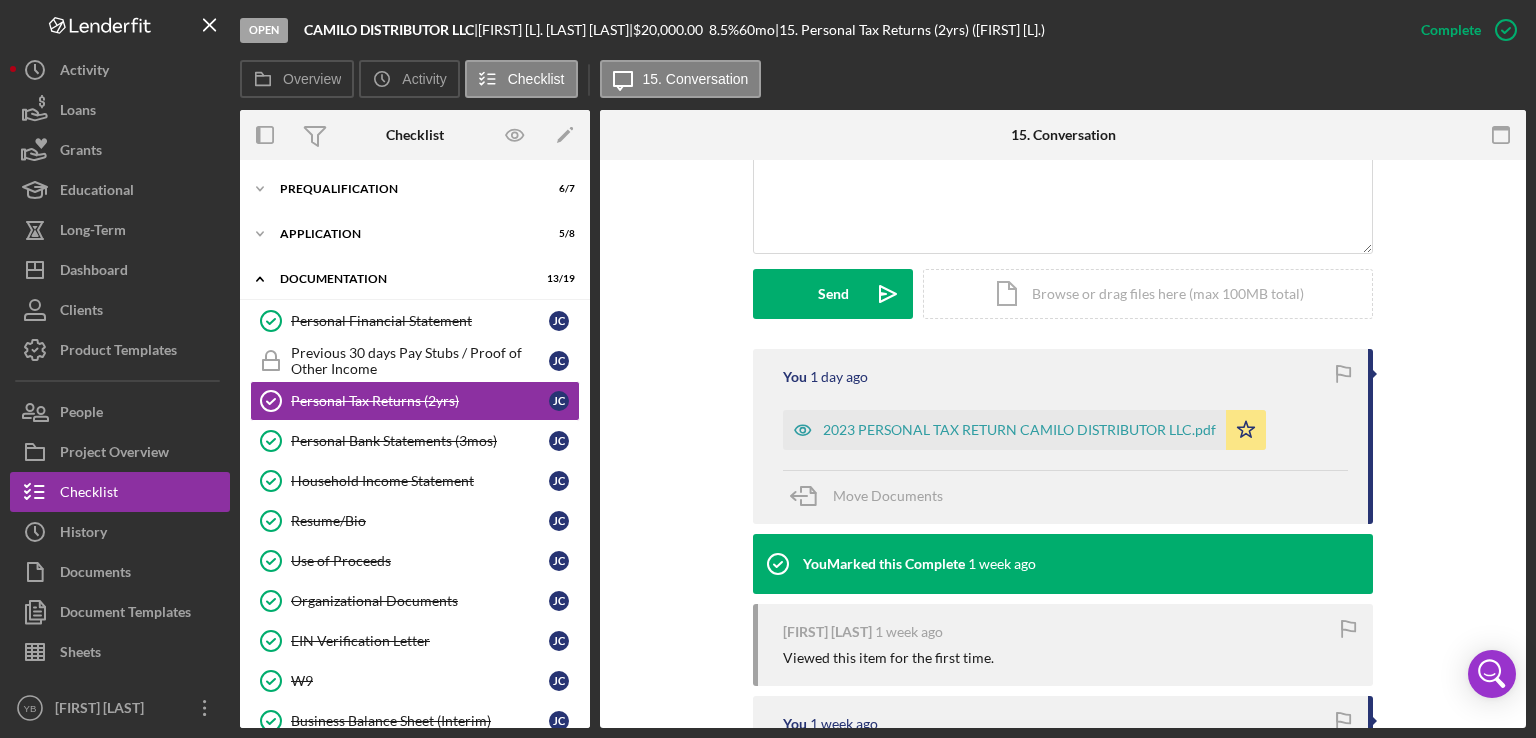 scroll, scrollTop: 480, scrollLeft: 0, axis: vertical 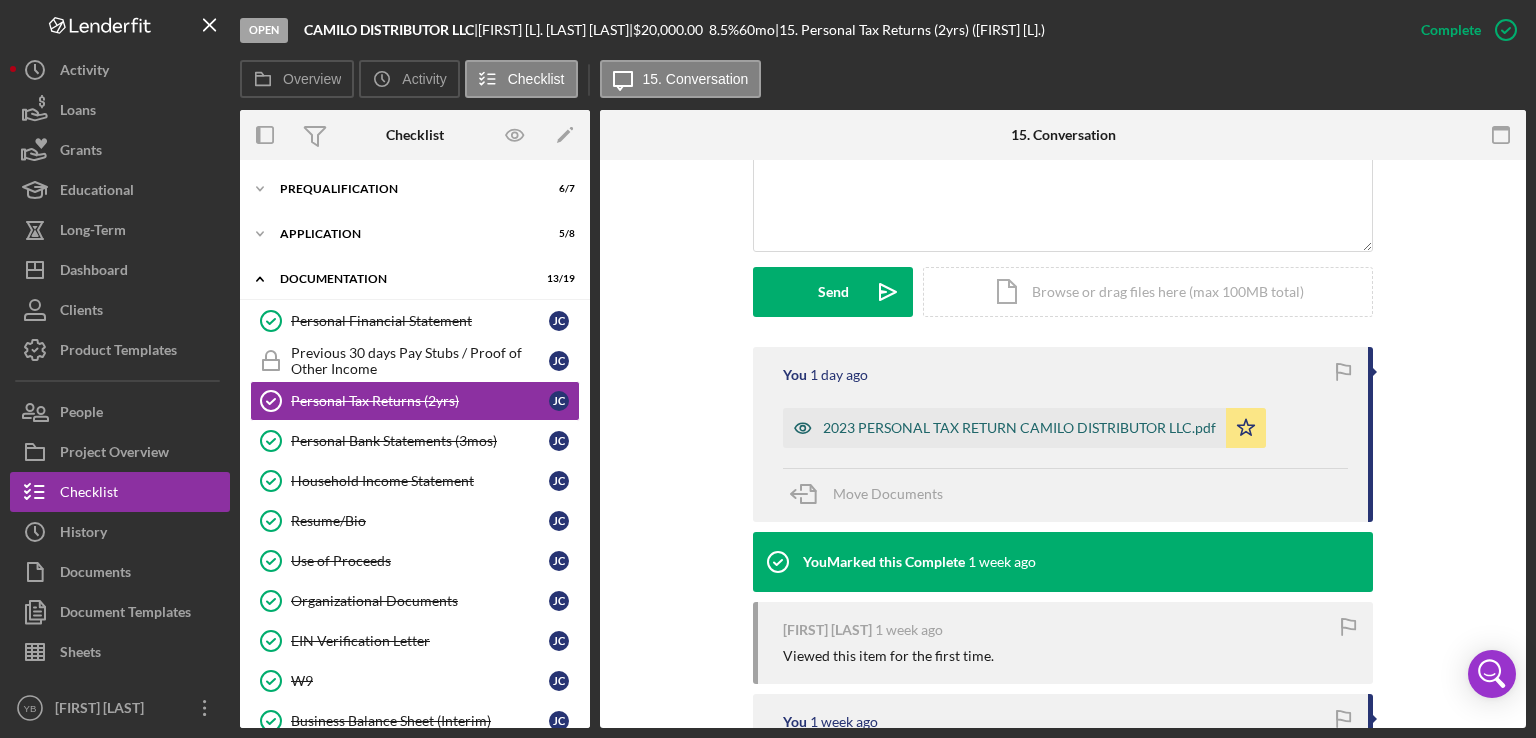 click on "2023 PERSONAL TAX RETURN CAMILO DISTRIBUTOR LLC.pdf" at bounding box center (1019, 428) 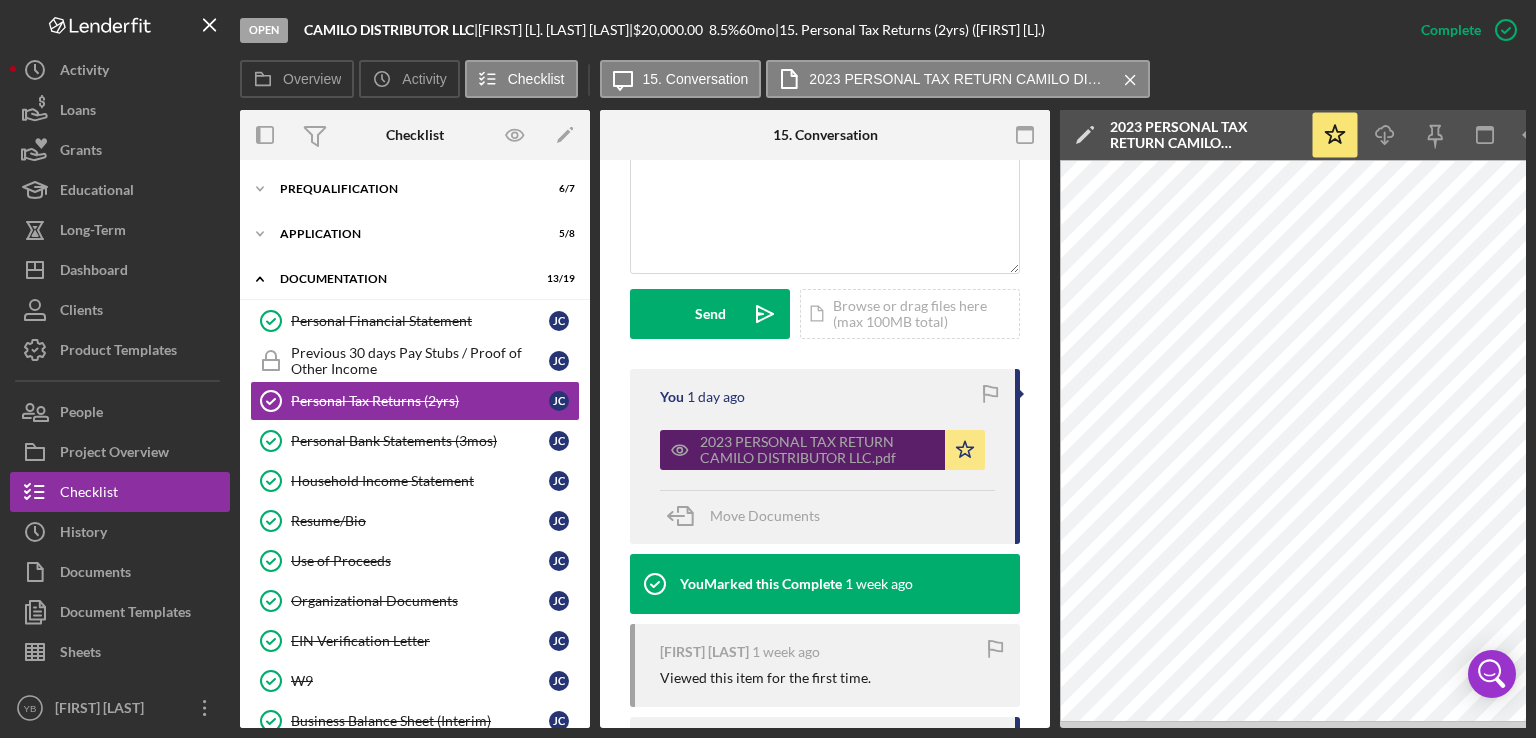 scroll, scrollTop: 502, scrollLeft: 0, axis: vertical 